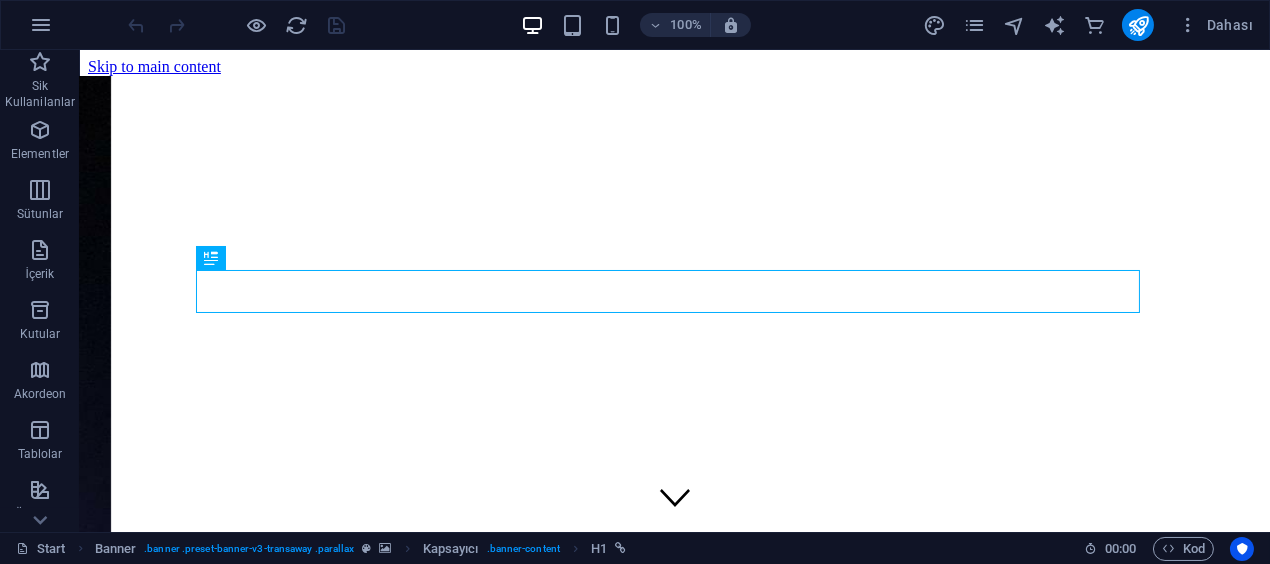 scroll, scrollTop: 0, scrollLeft: 0, axis: both 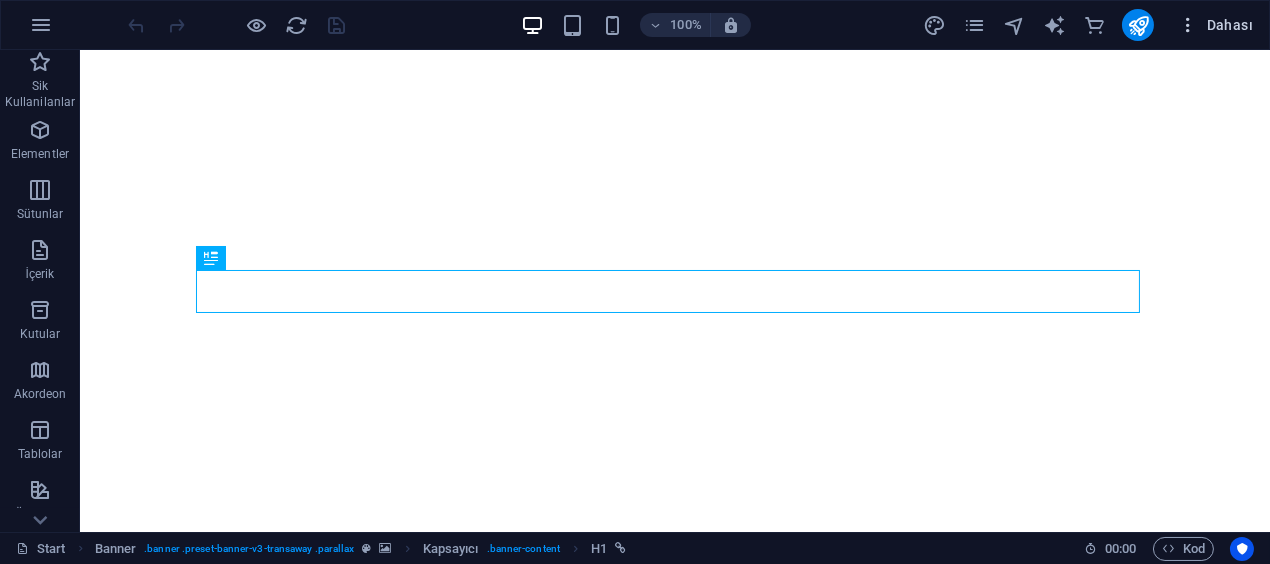 click on "Dahası" at bounding box center [1215, 25] 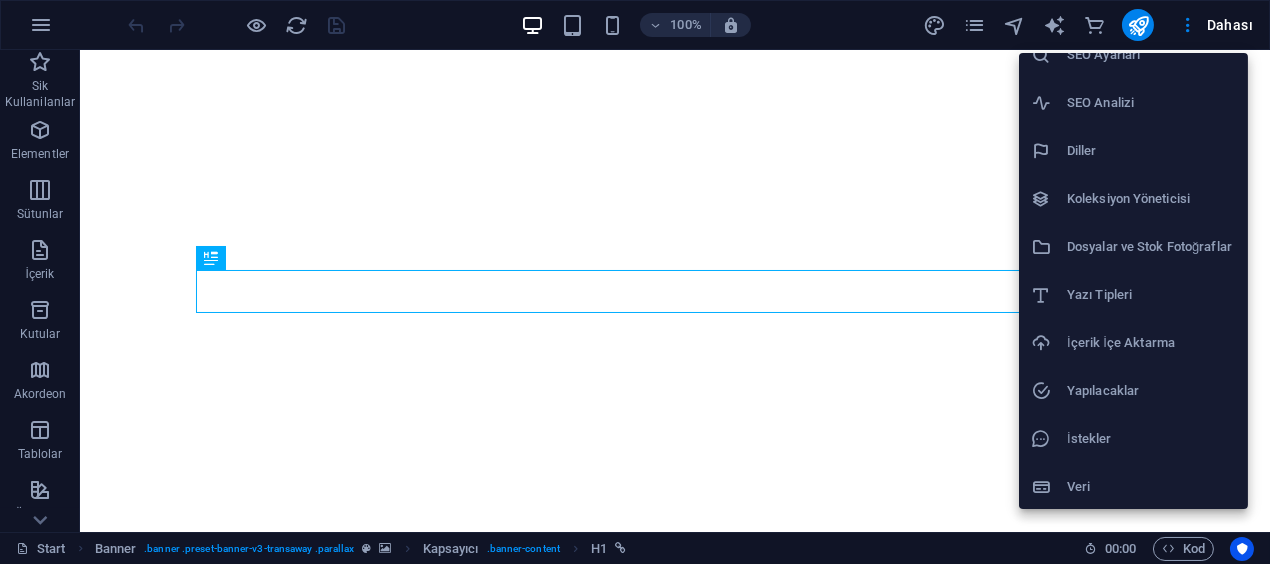 scroll, scrollTop: 0, scrollLeft: 0, axis: both 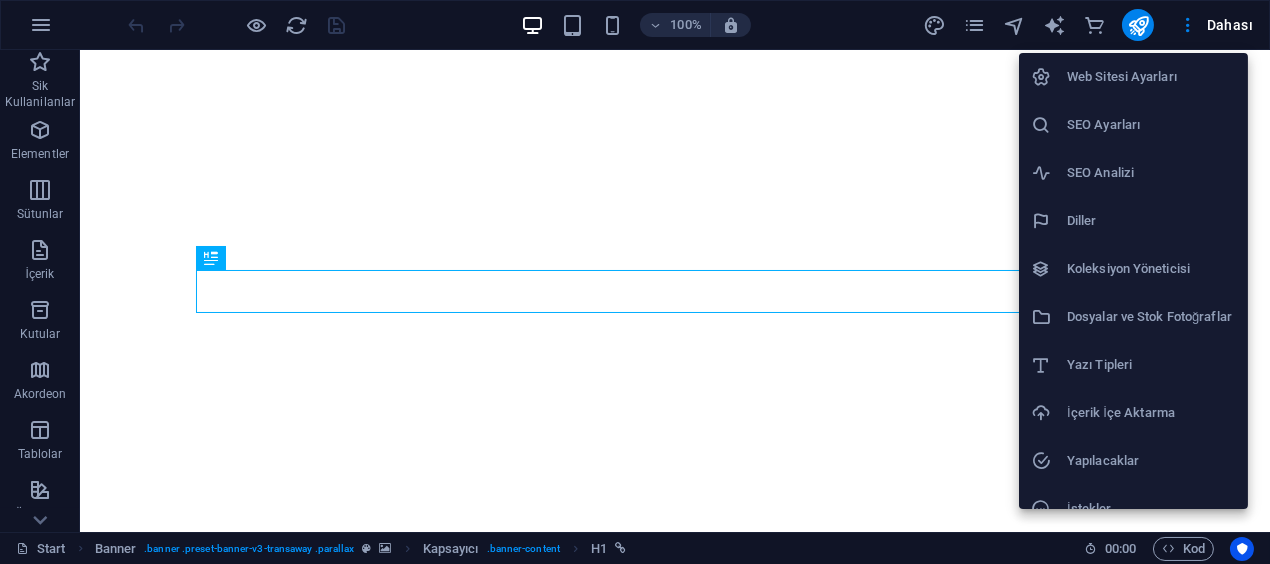 click at bounding box center (635, 282) 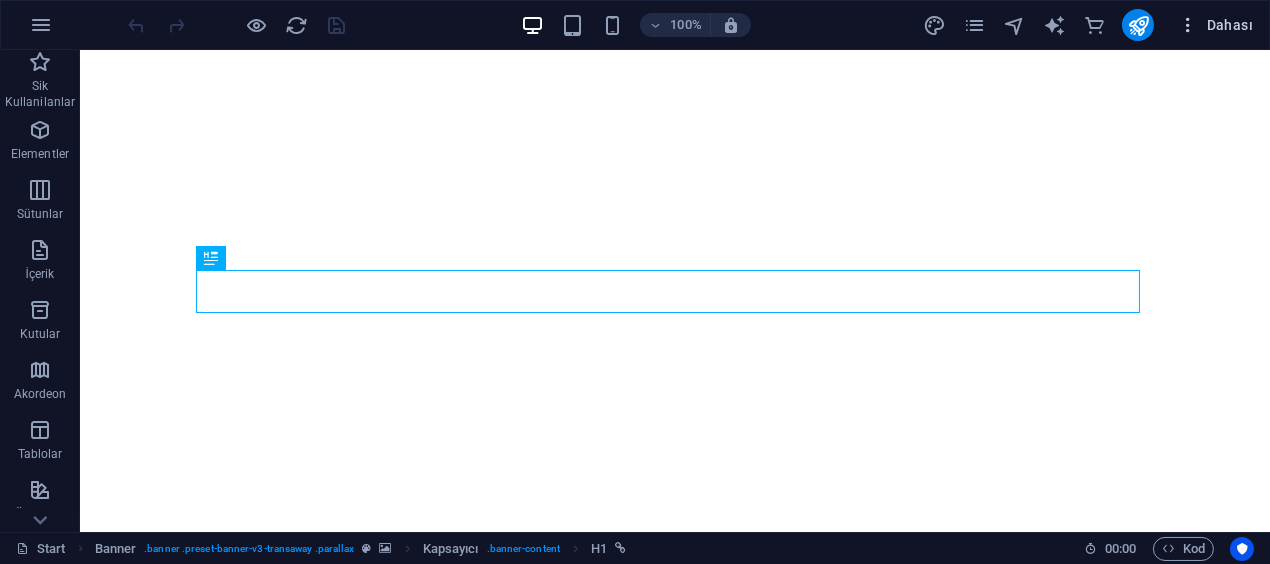 click on "Dahası" at bounding box center [1215, 25] 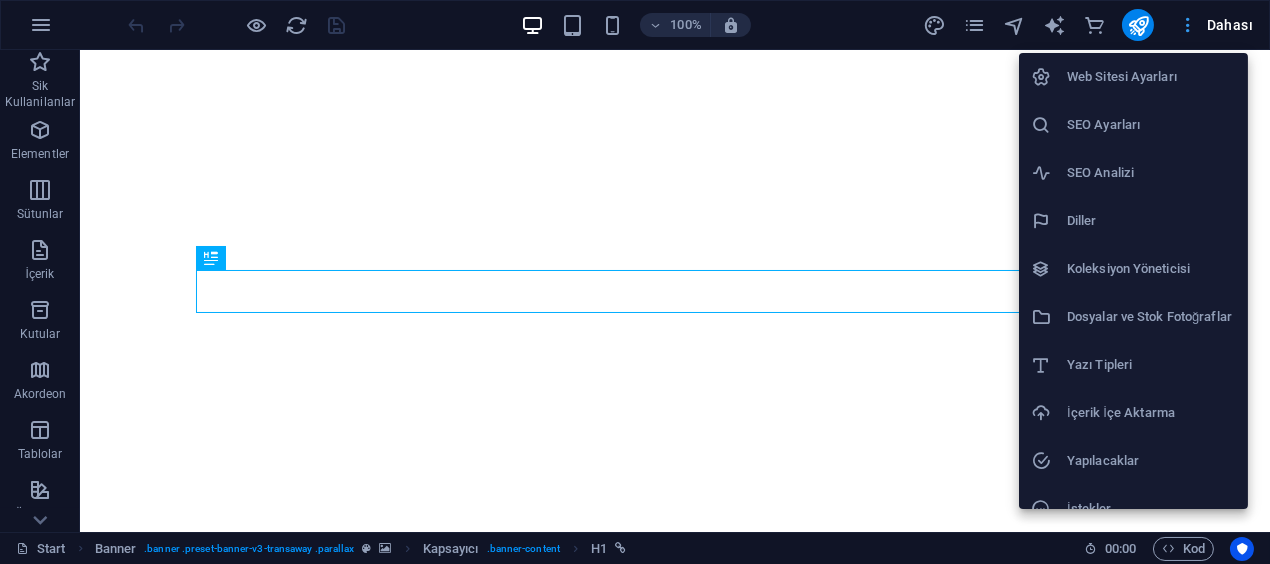 click at bounding box center [635, 282] 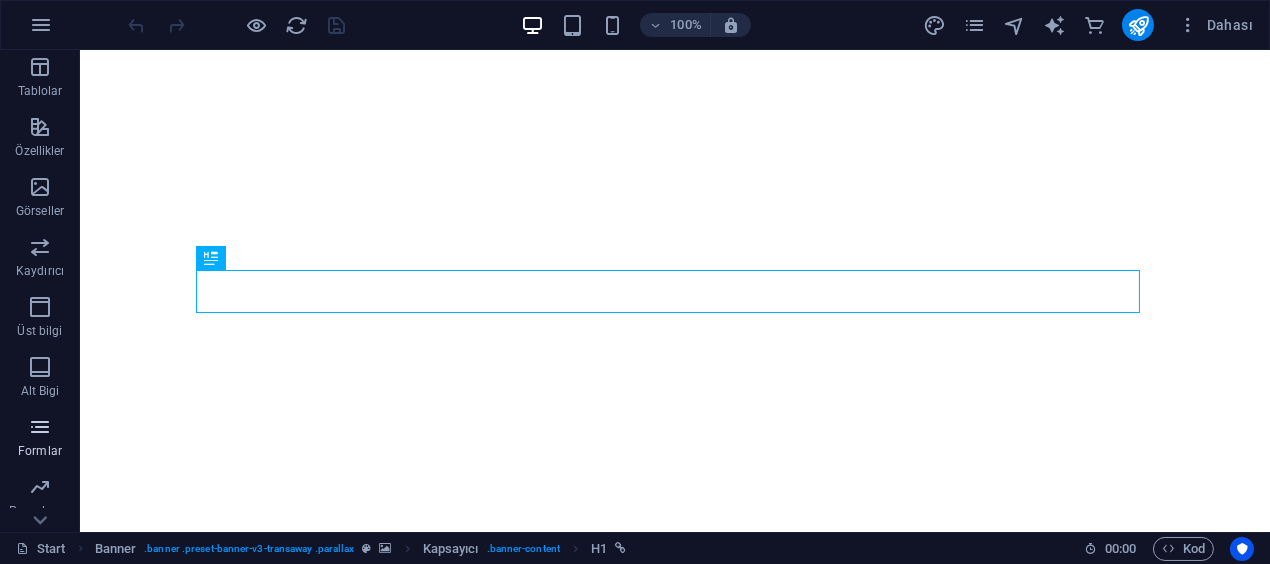 scroll, scrollTop: 477, scrollLeft: 0, axis: vertical 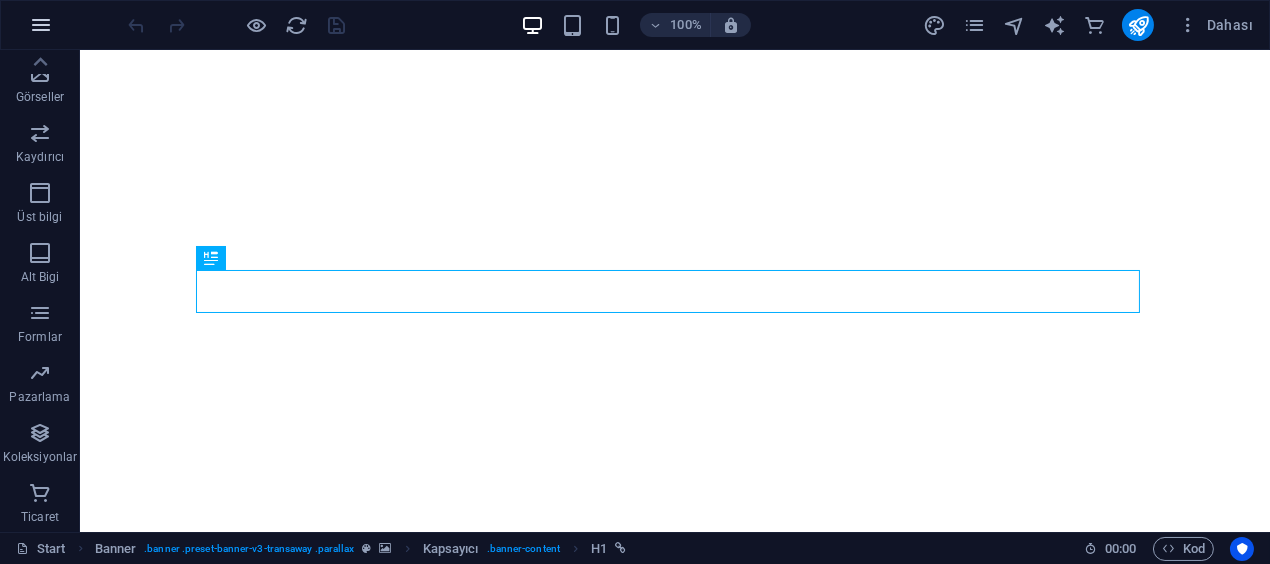 click at bounding box center (41, 25) 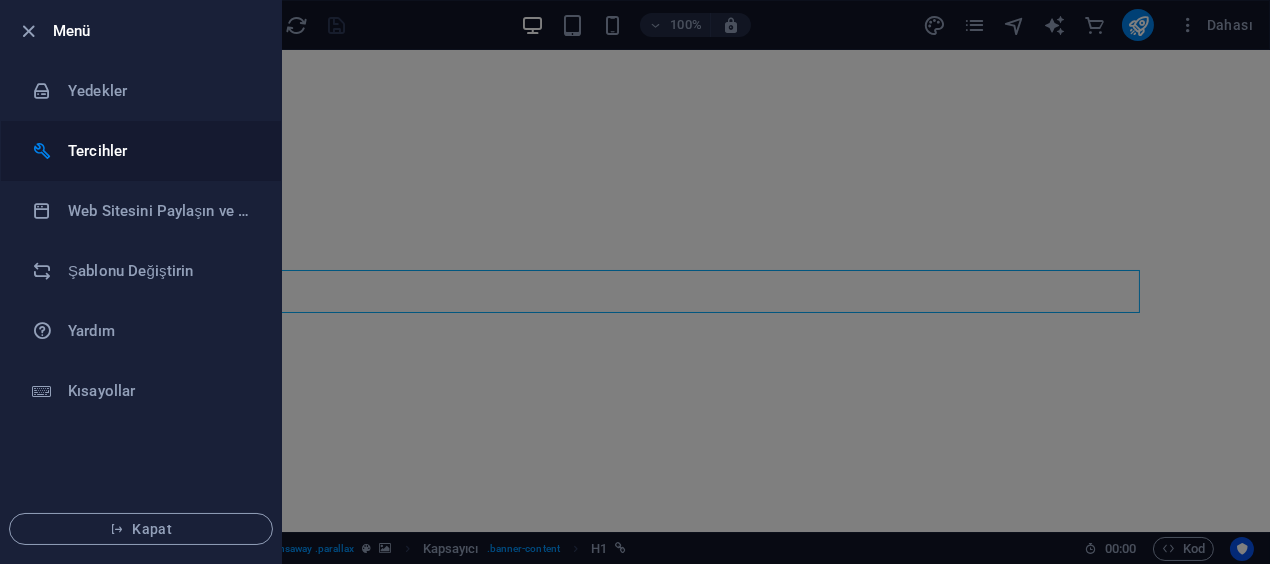 click on "Tercihler" at bounding box center (160, 151) 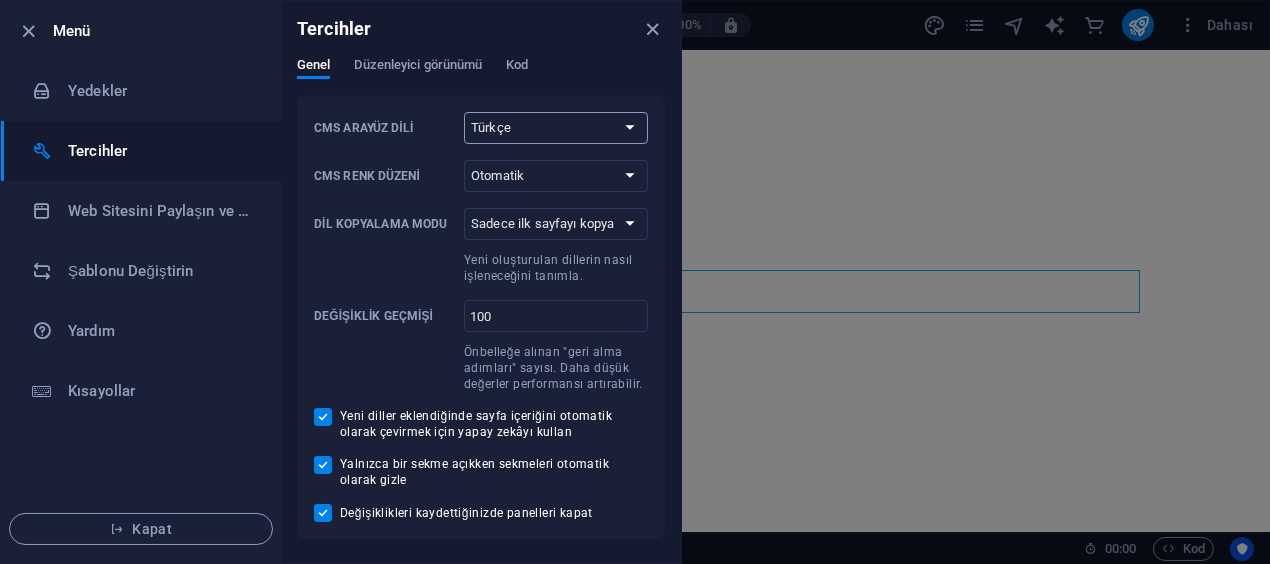 click on "Varsayılan Deutsch English Español Français Magyar Italiano Nederlands Polski Português русский язык Svenska Türkçe 日本語" at bounding box center [556, 128] 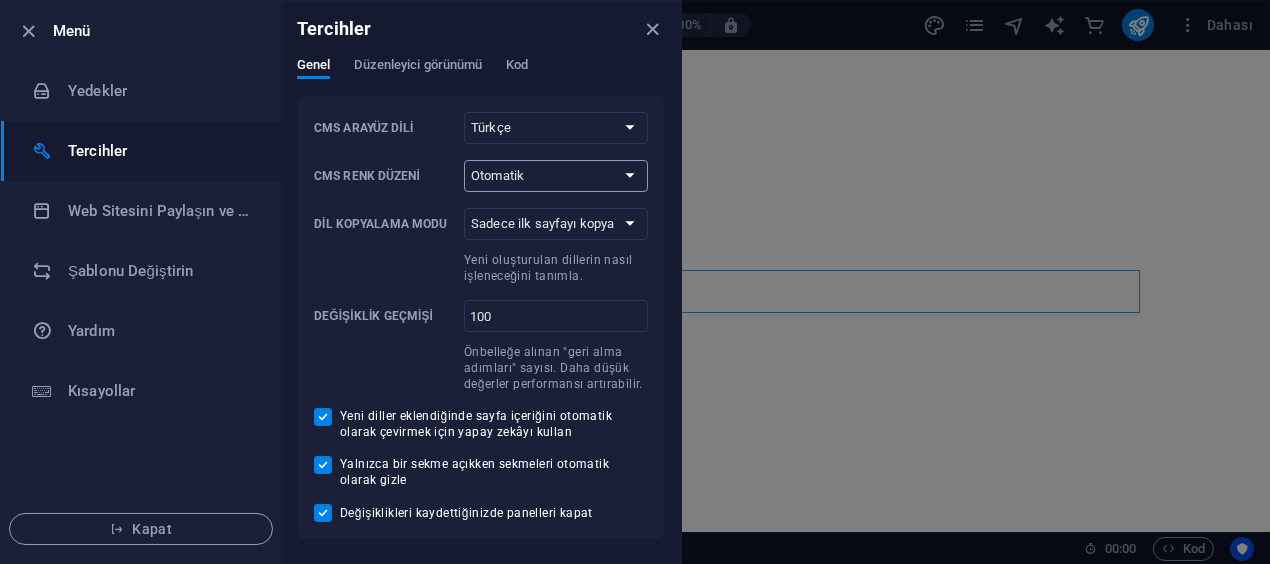 click on "Otomatik Koyu Açık" at bounding box center [556, 176] 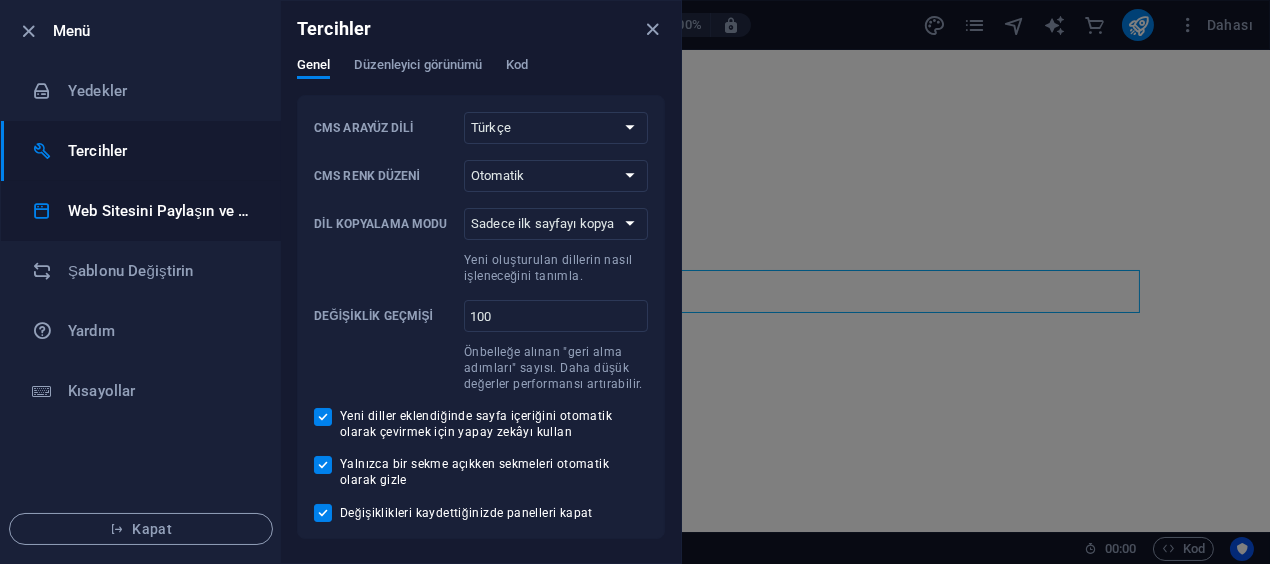 click on "Web Sitesini Paylaşın ve Kopyalayın" at bounding box center [160, 211] 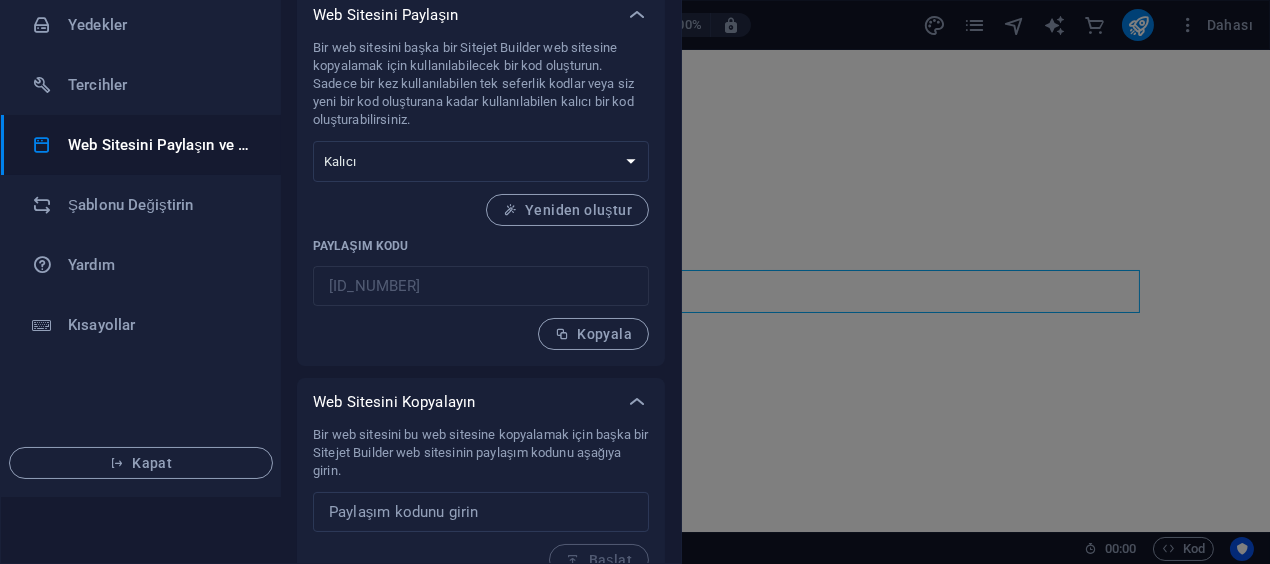 scroll, scrollTop: 93, scrollLeft: 0, axis: vertical 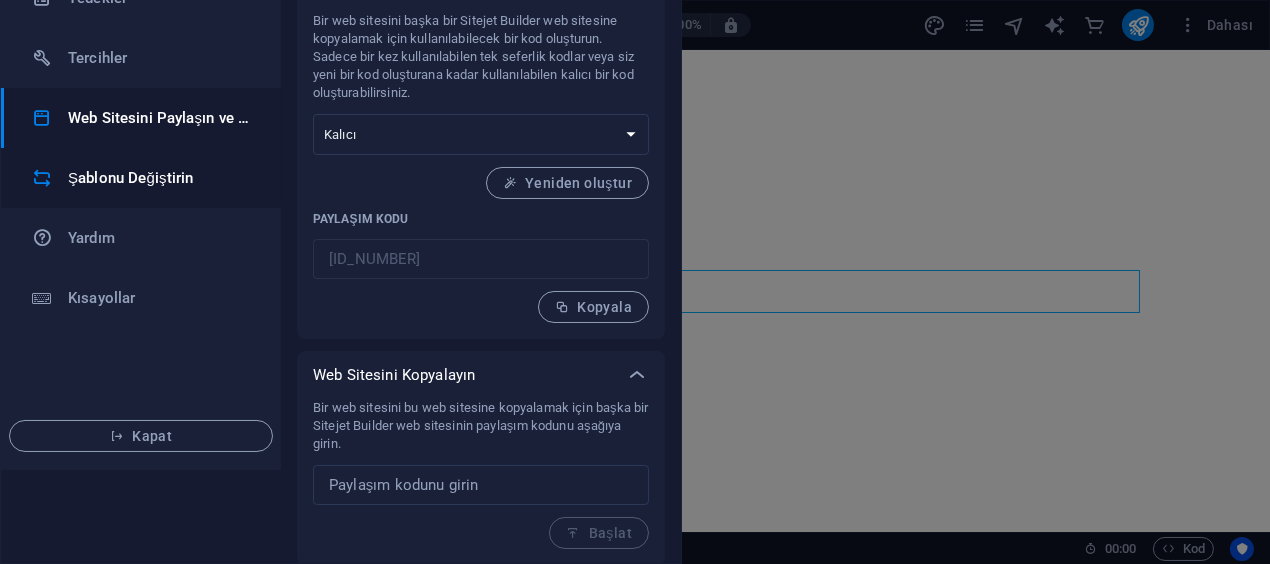 click on "Şablonu Değiştirin" at bounding box center (141, 178) 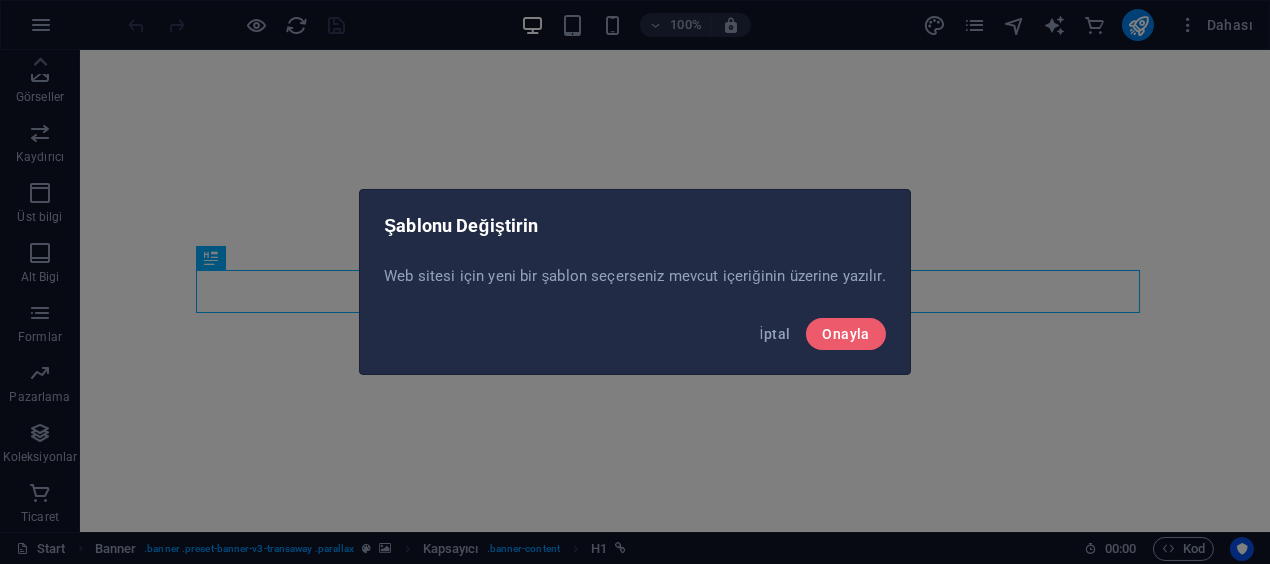 click on "İptal Onayla" at bounding box center [635, 340] 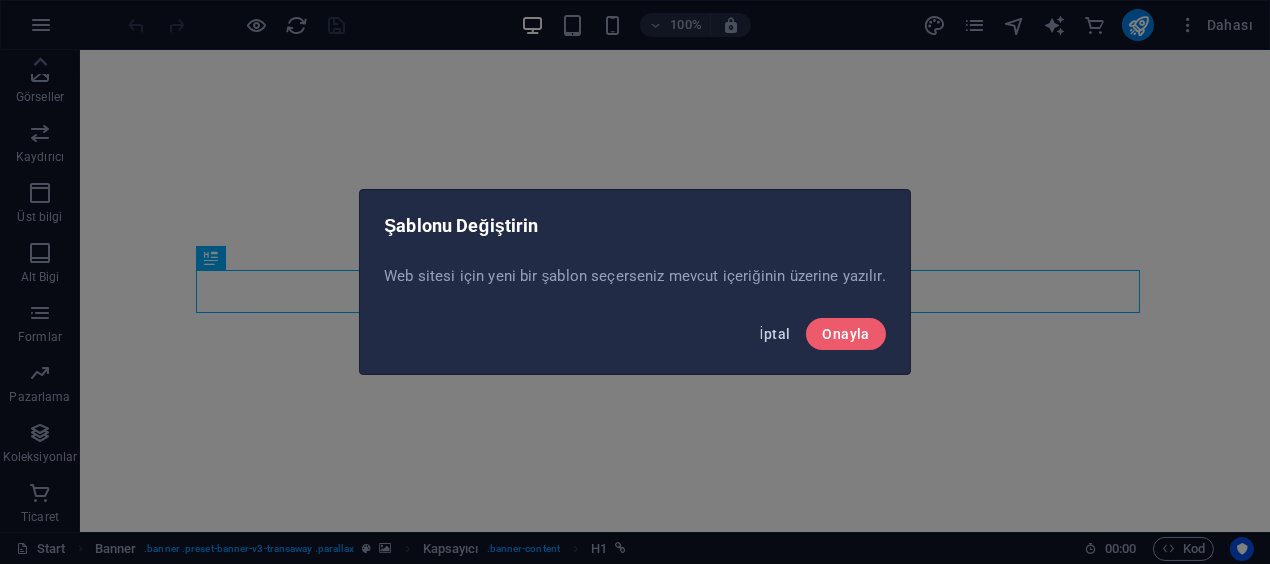 click on "İptal" at bounding box center [775, 334] 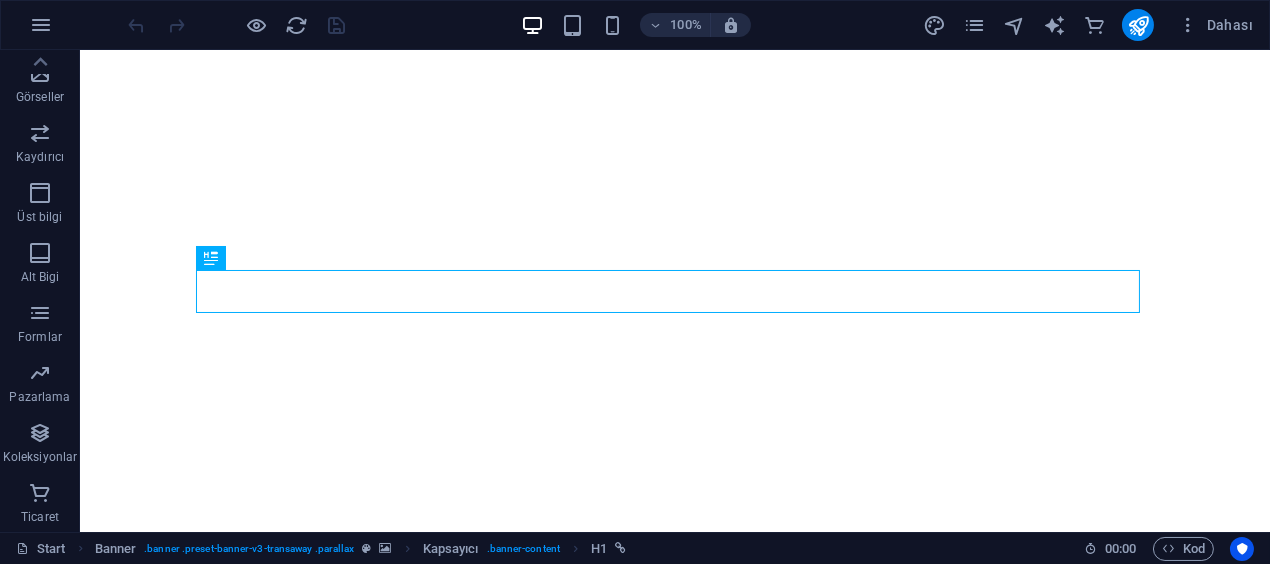 click on "100% Dahası" at bounding box center [635, 25] 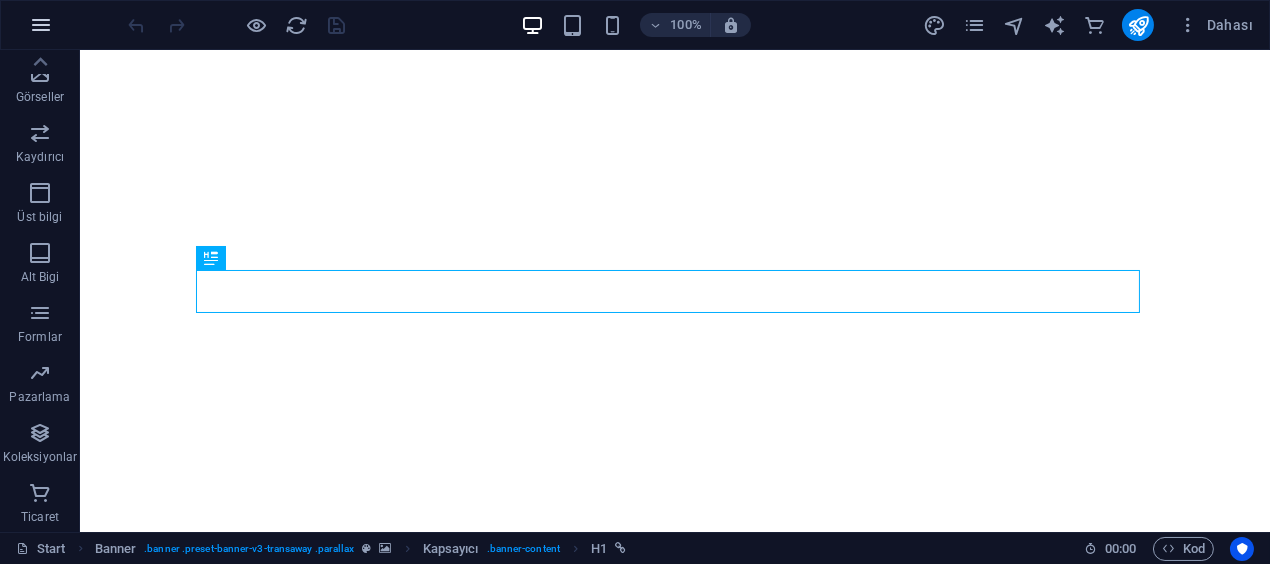 click at bounding box center [41, 25] 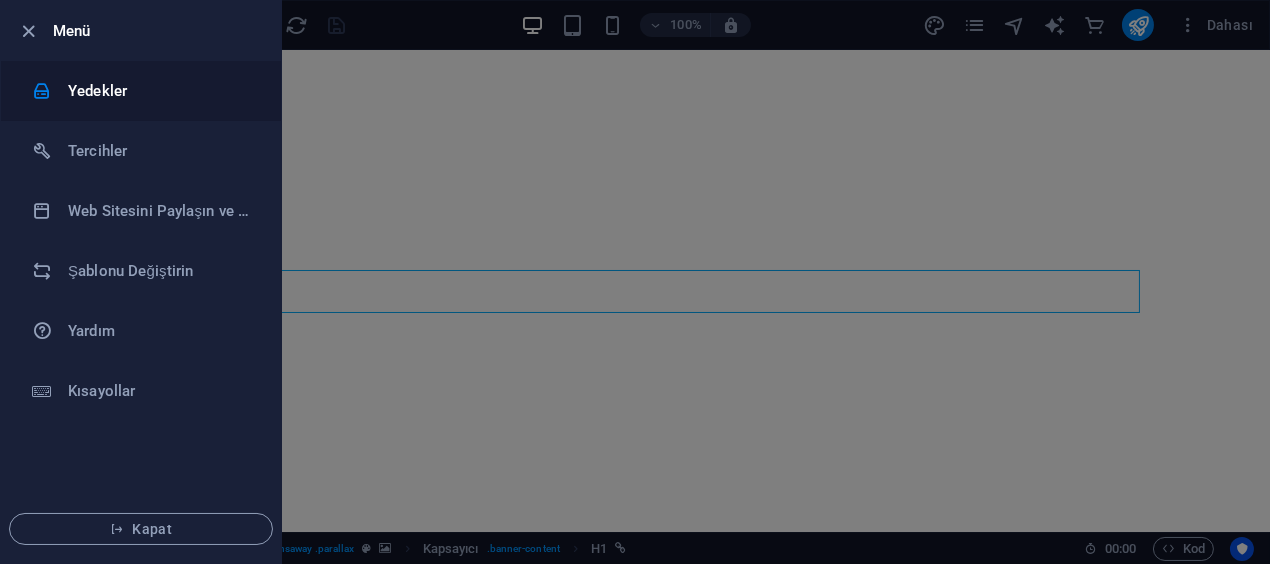 click on "Yedekler" at bounding box center (141, 91) 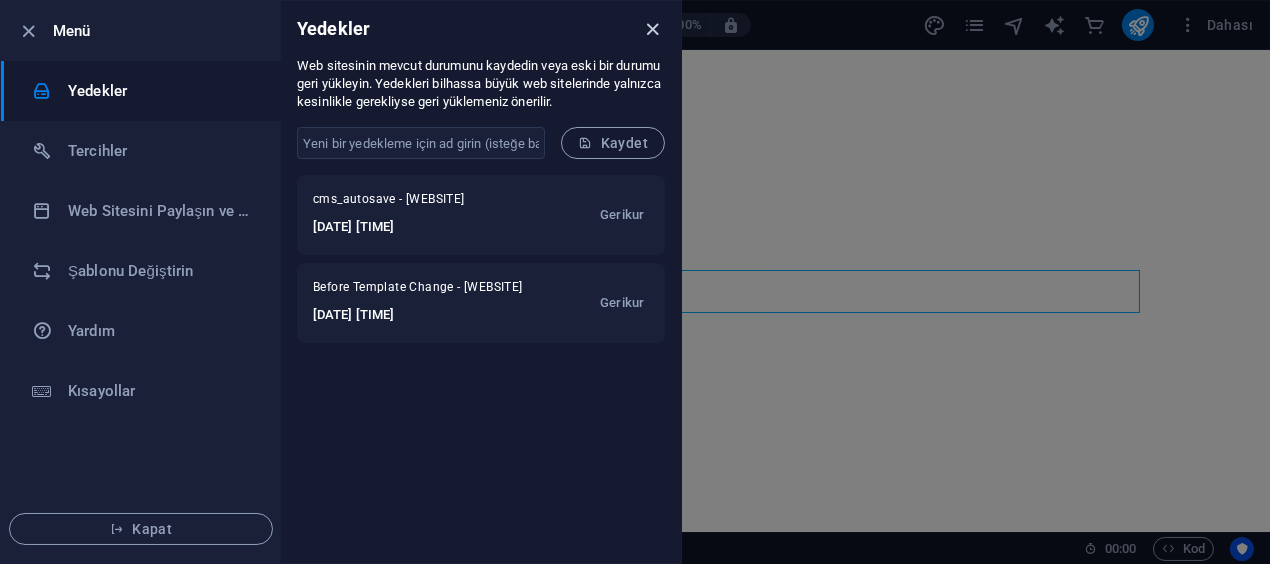 click at bounding box center [653, 29] 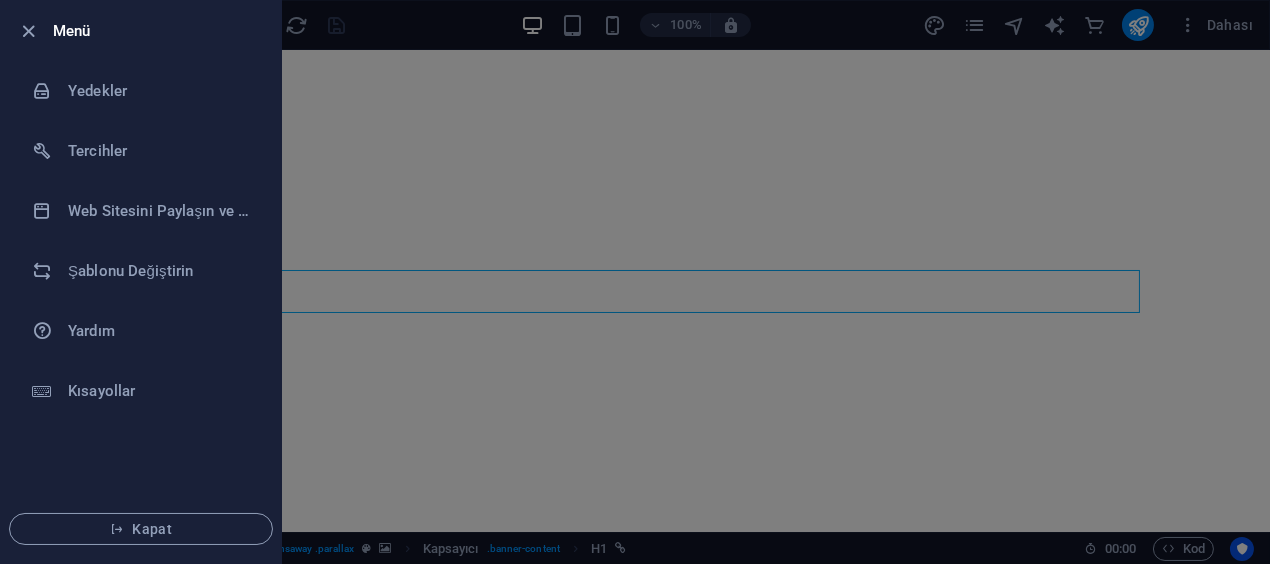 click at bounding box center [635, 282] 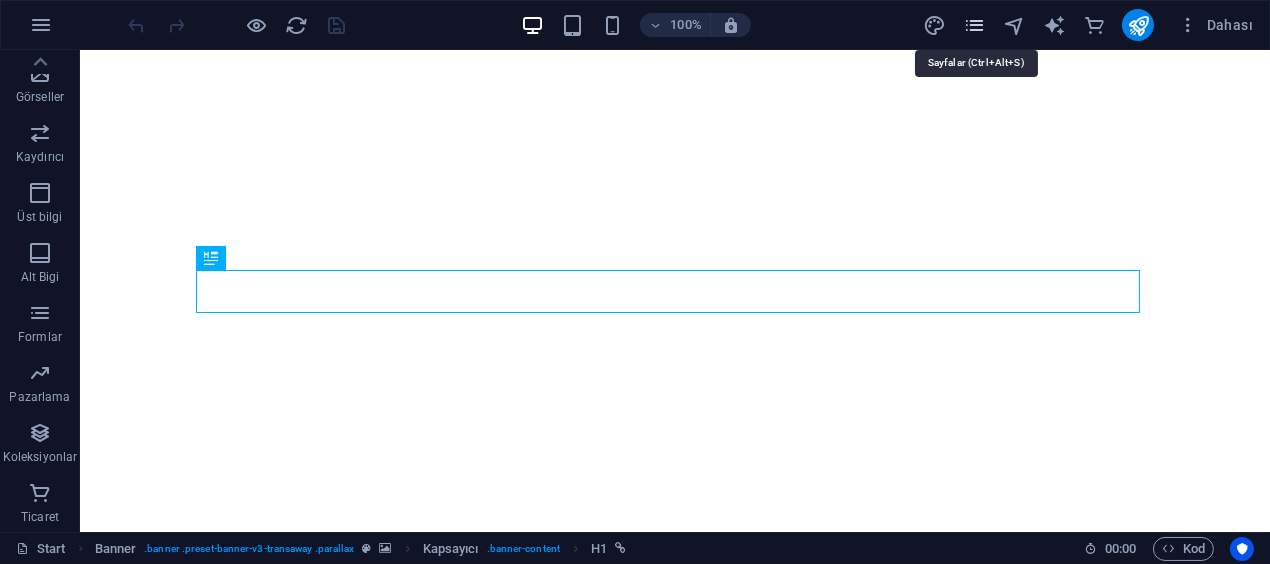 click at bounding box center (974, 25) 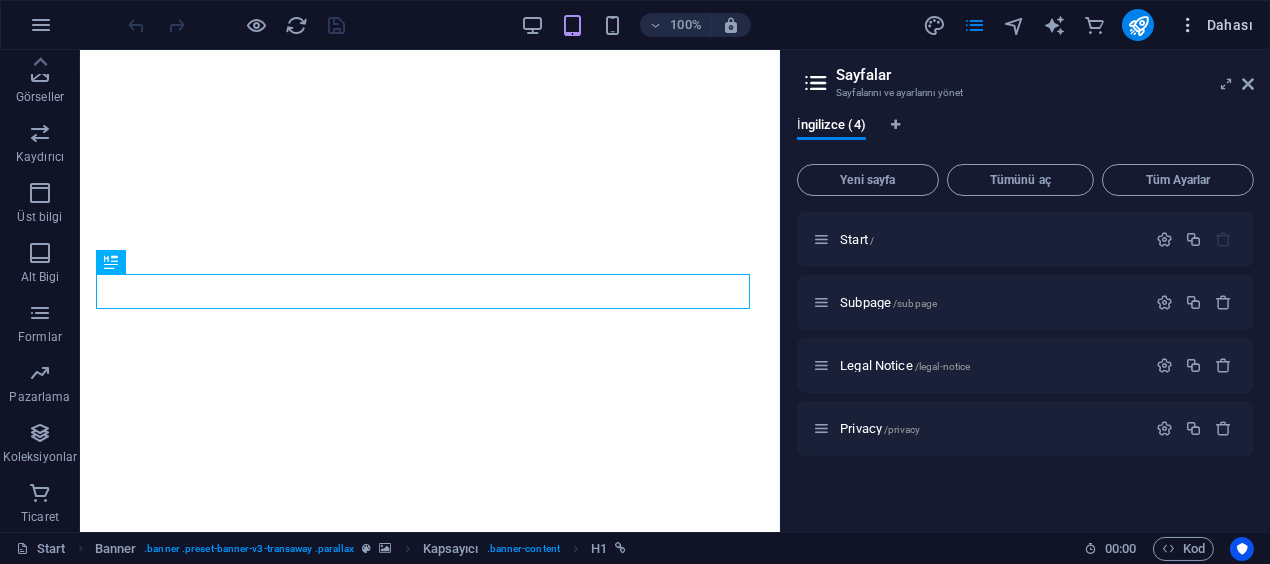 click at bounding box center [1188, 25] 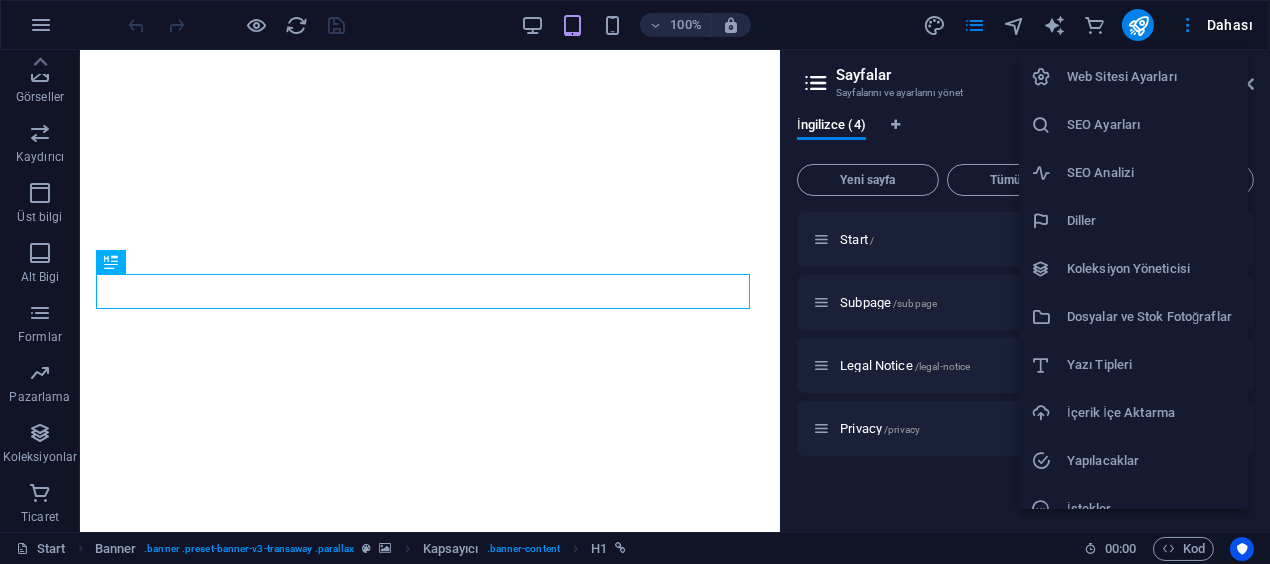 drag, startPoint x: 1161, startPoint y: 84, endPoint x: 1171, endPoint y: 118, distance: 35.44009 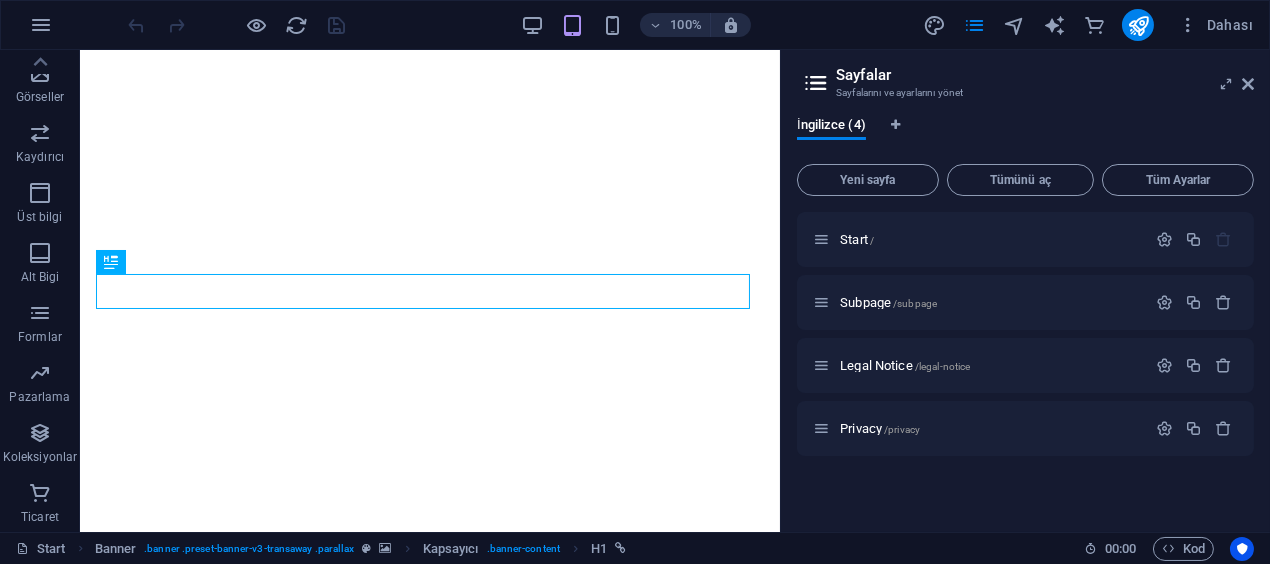 click on "SEO Ayarları" at bounding box center (1167, 94) 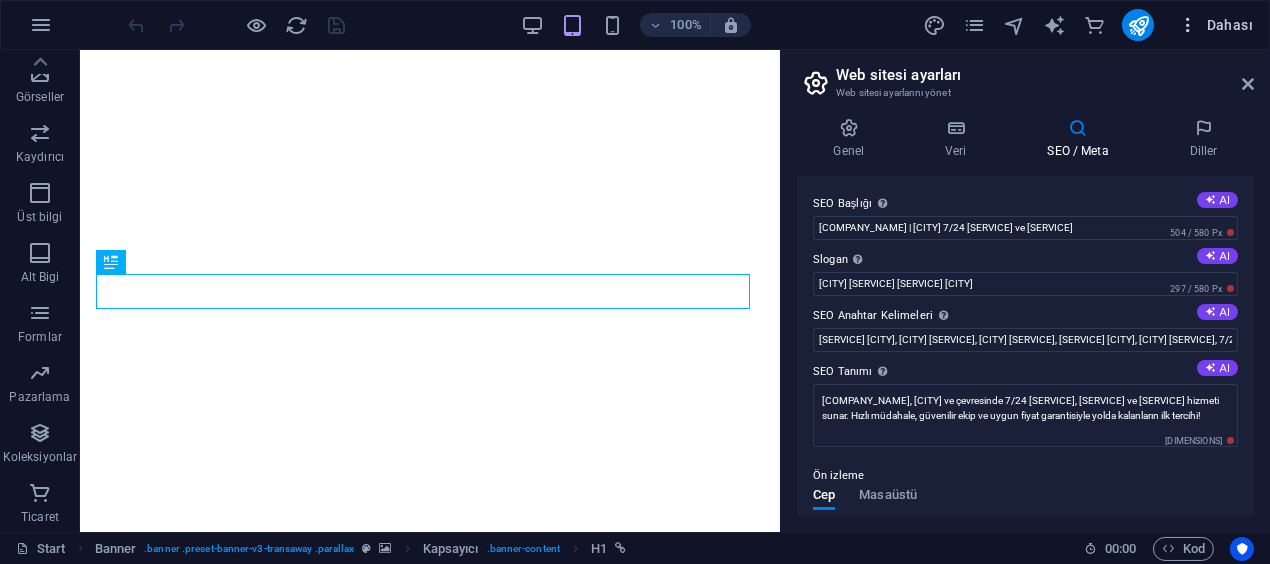 click at bounding box center (1188, 25) 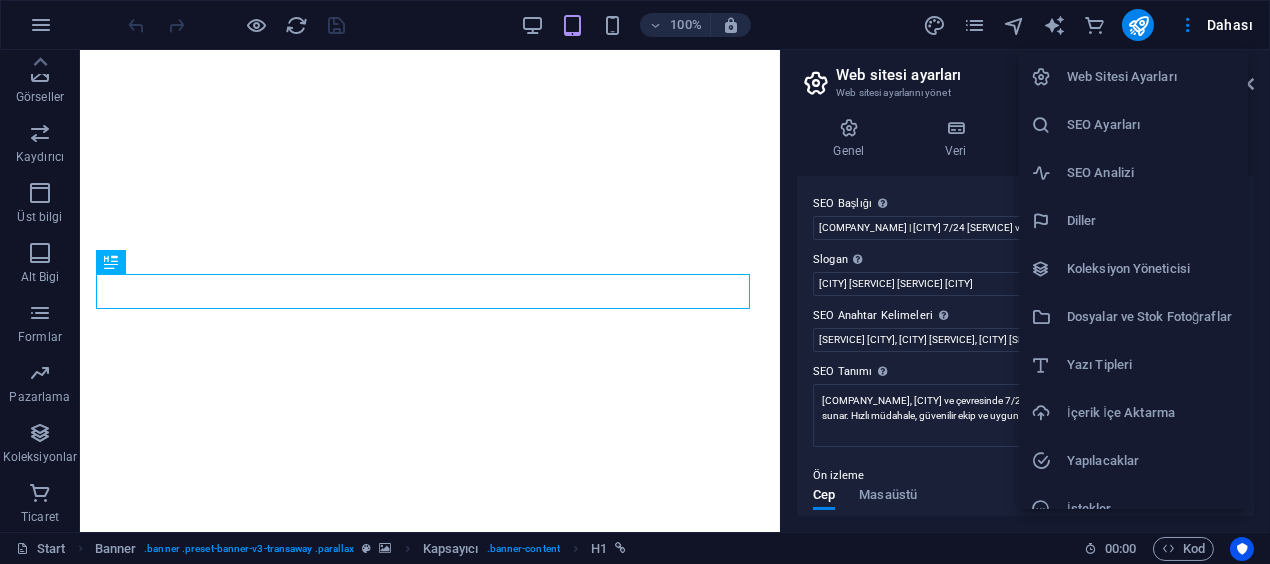 click at bounding box center (635, 282) 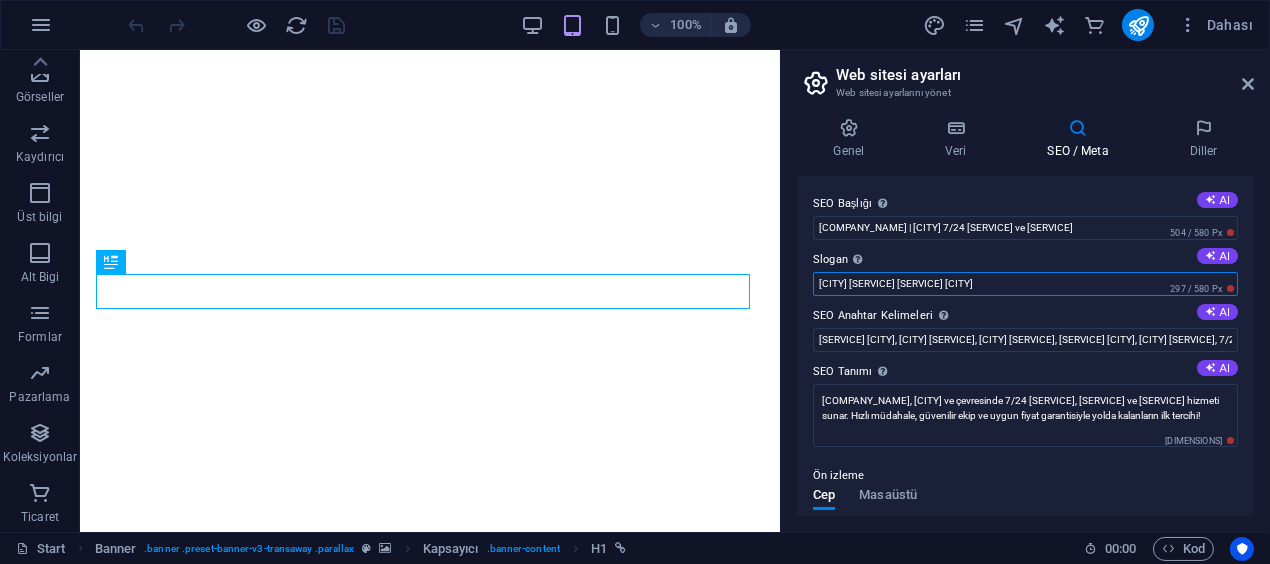 click on "[CITY] [SERVICE] [SERVICE] [CITY]" at bounding box center (1025, 284) 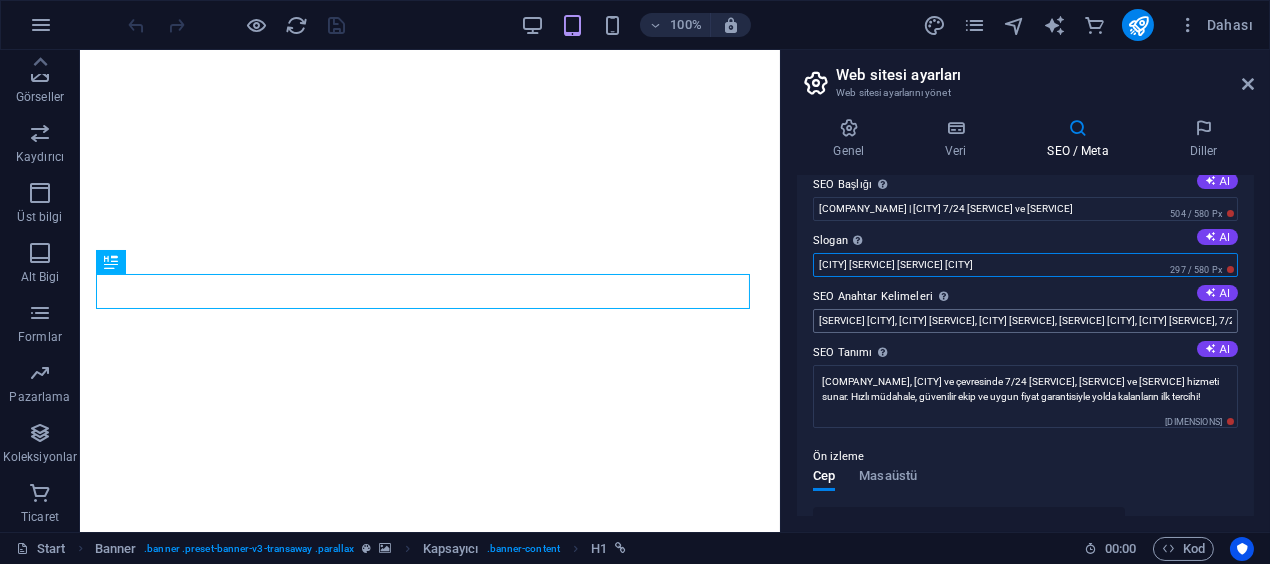 scroll, scrollTop: 0, scrollLeft: 0, axis: both 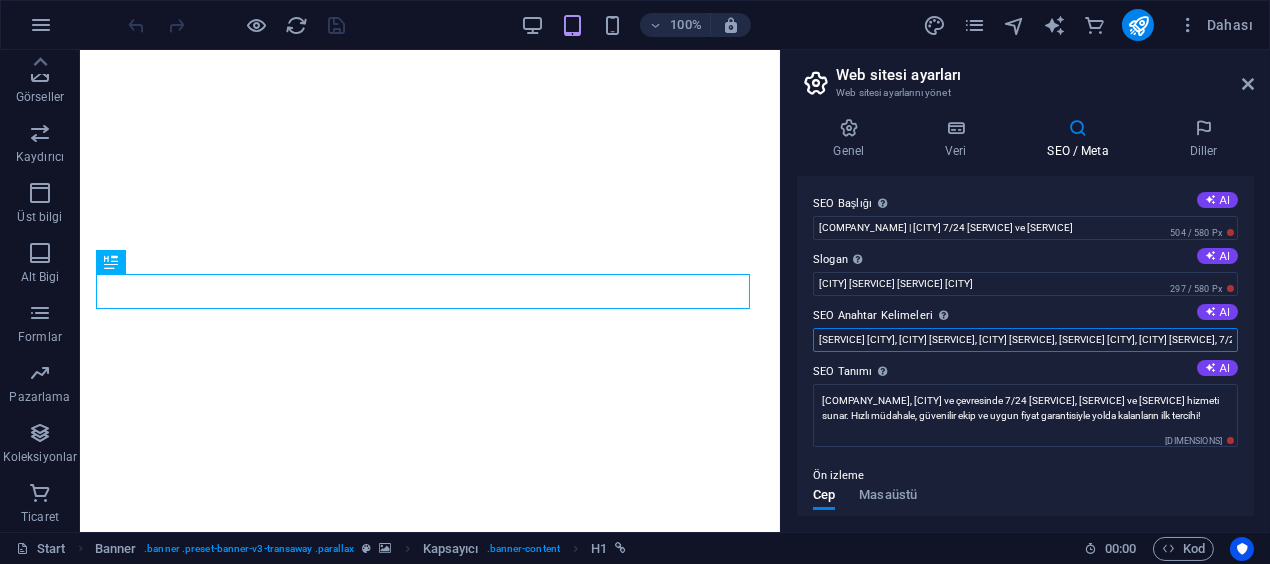 drag, startPoint x: 936, startPoint y: 337, endPoint x: 997, endPoint y: 340, distance: 61.073727 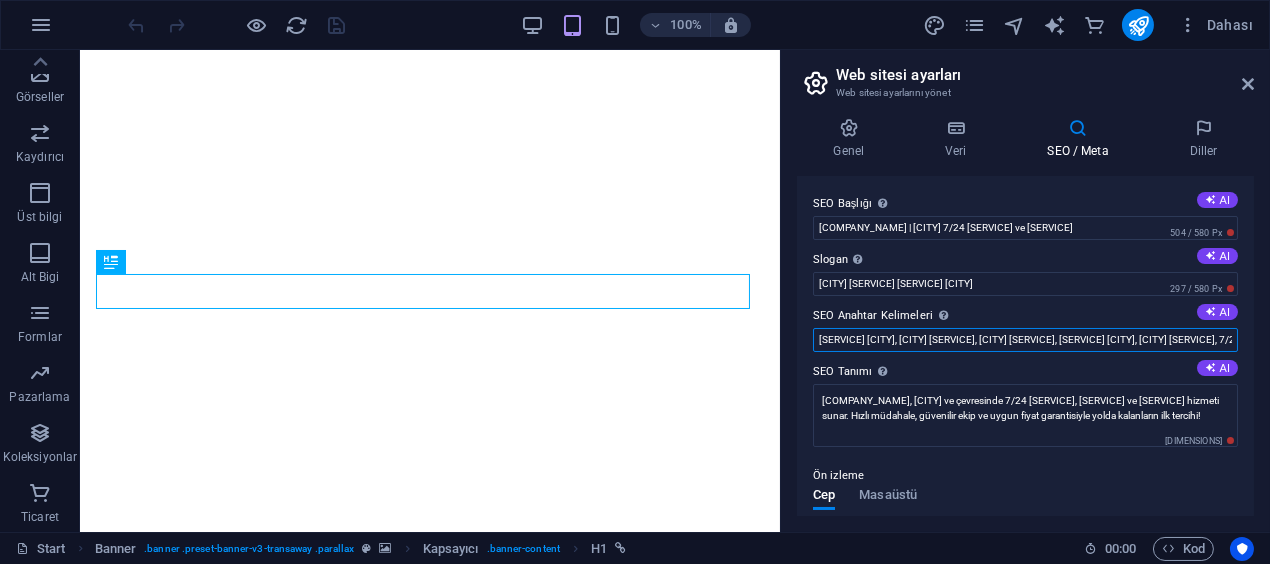 click on "[SERVICE] [CITY], [CITY] [SERVICE], [CITY] [SERVICE], [SERVICE] [CITY], [CITY] [SERVICE], 7/24 [SERVICE], [COMPANY_NAME], [CITY] [SERVICE], [SERVICE] [CITY], [CITY] [SERVICE]" at bounding box center (1025, 340) 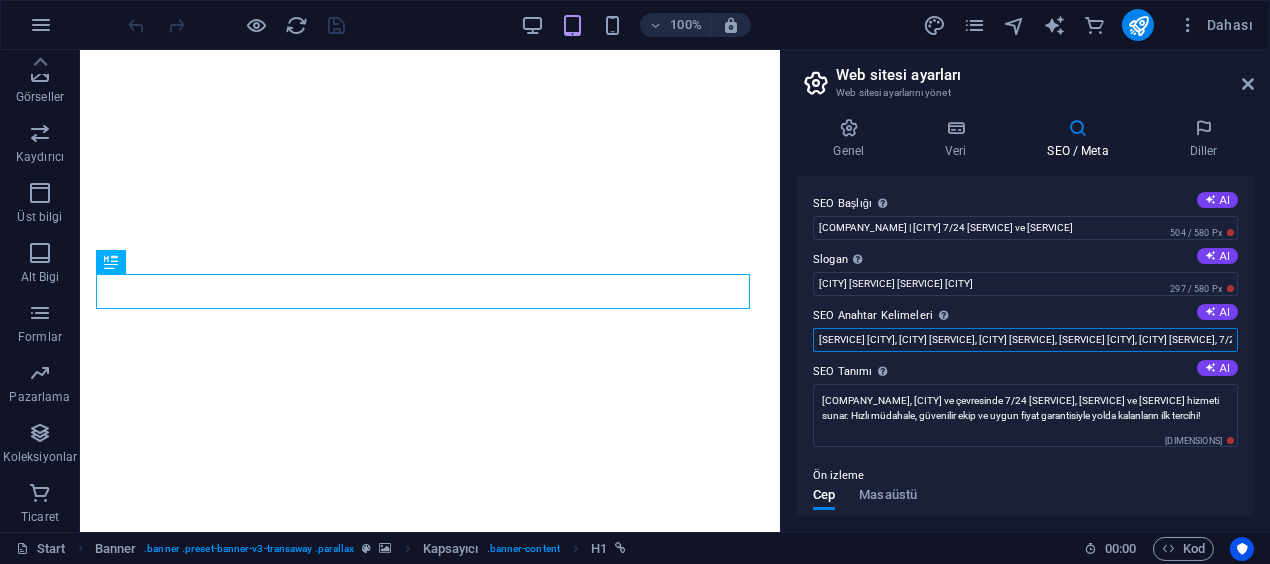 click on "[SERVICE] [CITY], [CITY] [SERVICE], [CITY] [SERVICE], [SERVICE] [CITY], [CITY] [SERVICE], 7/24 [SERVICE], [COMPANY_NAME], [CITY] [SERVICE], [SERVICE] [CITY], [CITY] [SERVICE]" at bounding box center (1025, 340) 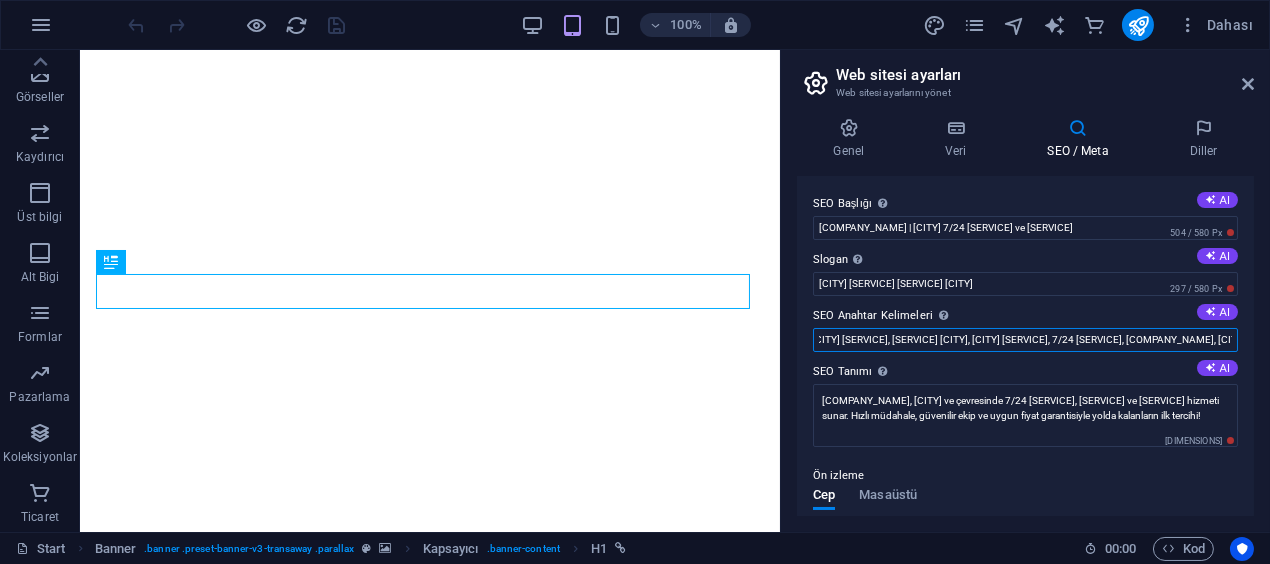 scroll, scrollTop: 0, scrollLeft: 503, axis: horizontal 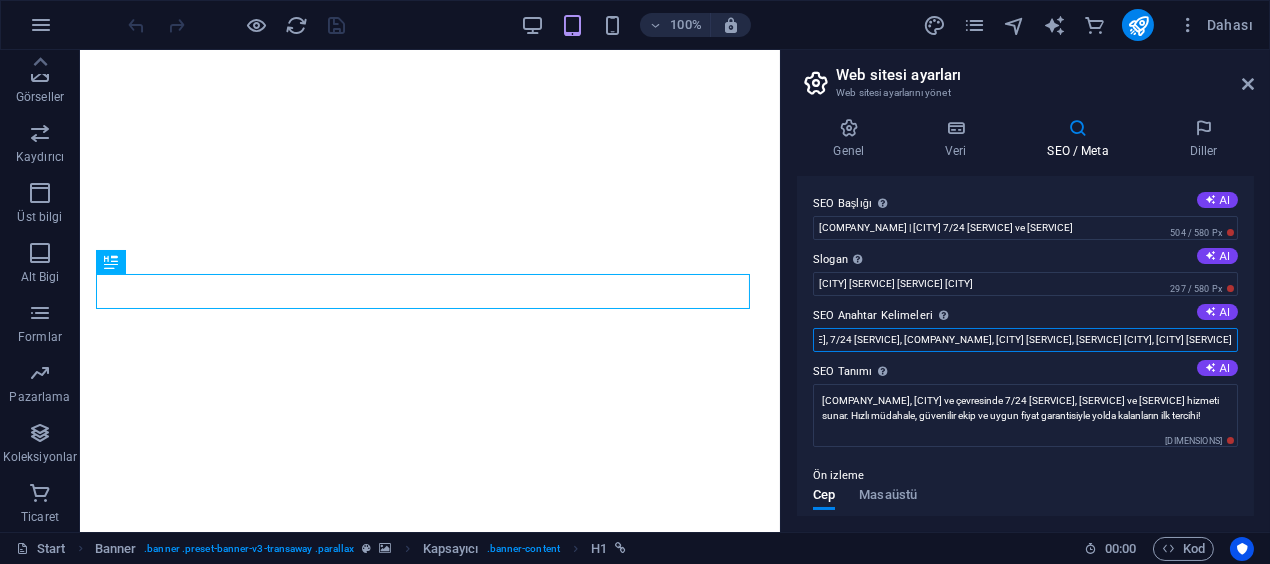 drag, startPoint x: 911, startPoint y: 340, endPoint x: 1195, endPoint y: 348, distance: 284.11264 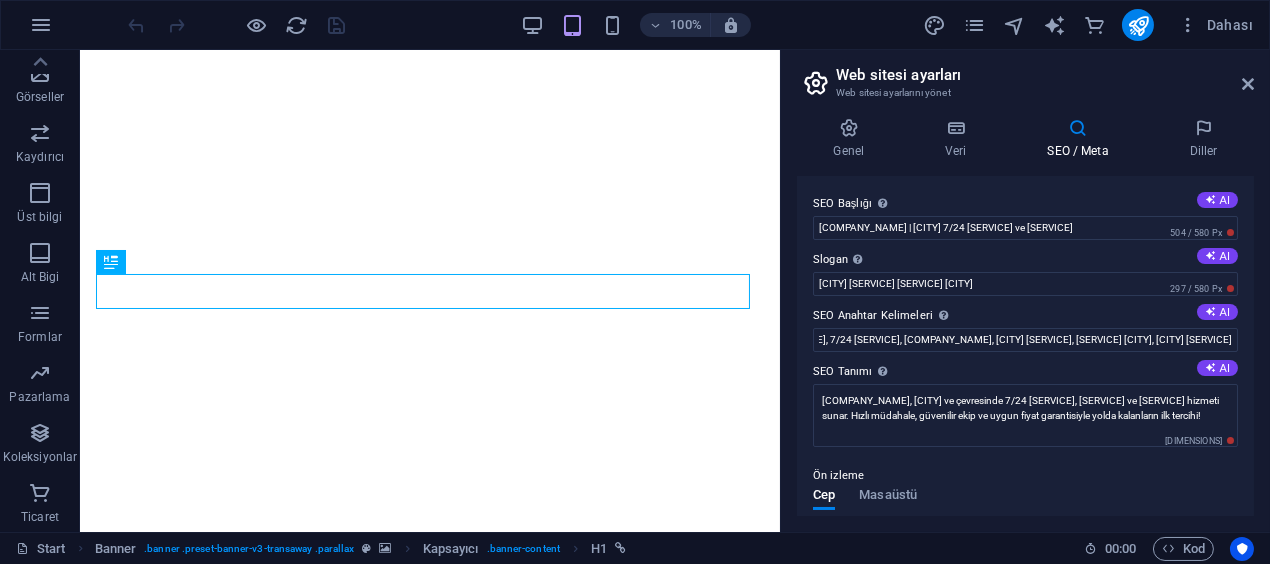 scroll, scrollTop: 0, scrollLeft: 0, axis: both 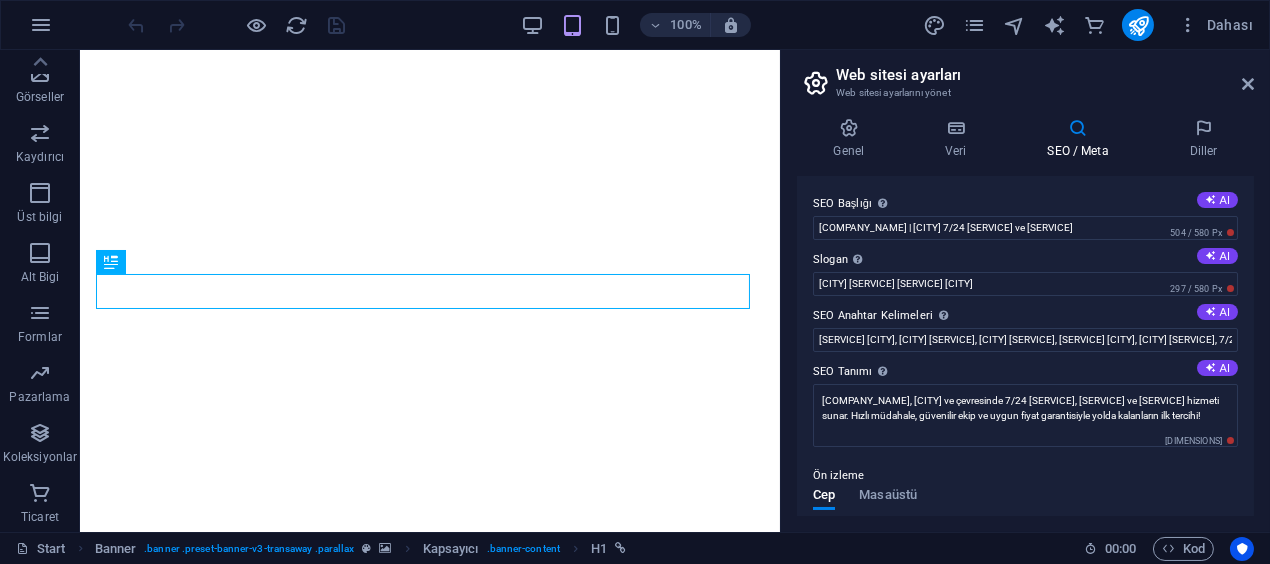 click on "SEO Tanımı Web sitenin içeriğini açıkla - bu, arama motorları ve SEO için çok önemlidir! AI" at bounding box center (1025, 372) 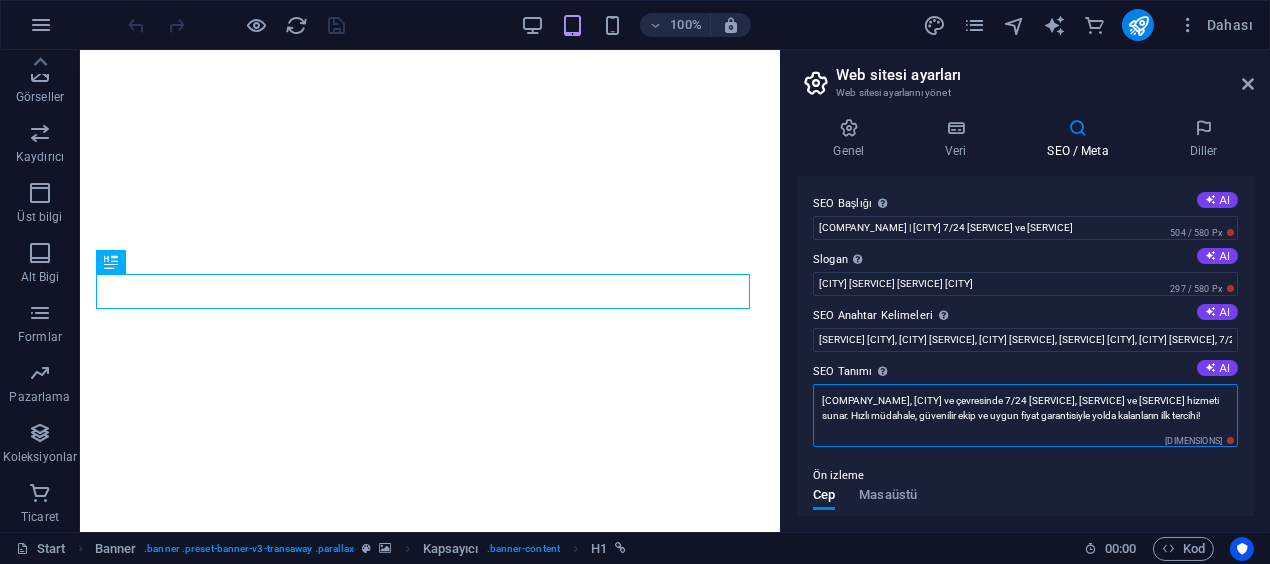 click on "[COMPANY_NAME], [CITY] ve çevresinde 7/24 [SERVICE], [SERVICE] ve [SERVICE] hizmeti sunar. Hızlı müdahale, güvenilir ekip ve uygun fiyat garantisiyle yolda kalanların ilk tercihi!" at bounding box center (1025, 415) 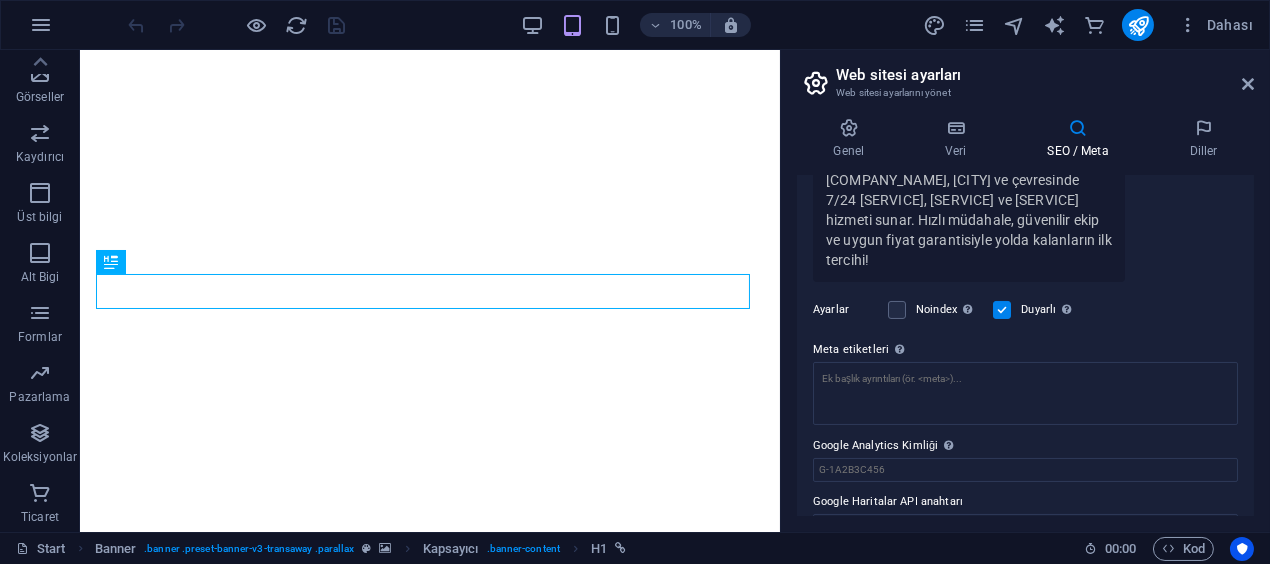 scroll, scrollTop: 545, scrollLeft: 0, axis: vertical 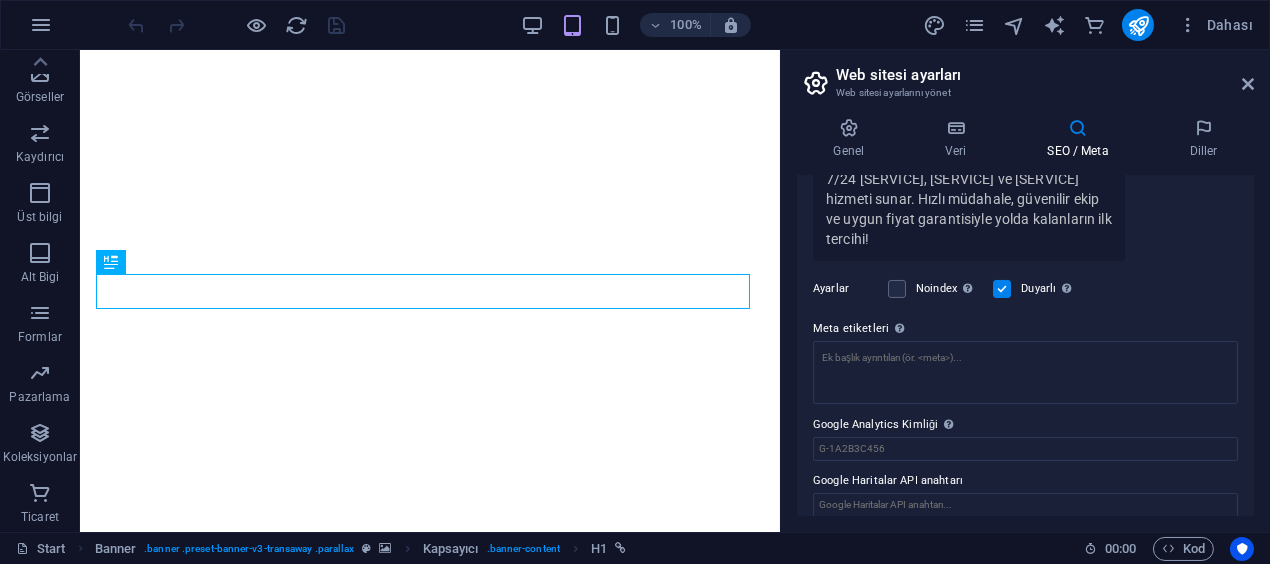 click on "Noindex Arama motorlarına bu web sitesini arama sonuçlarından hariç tutmaları talimatı verin." at bounding box center (948, 289) 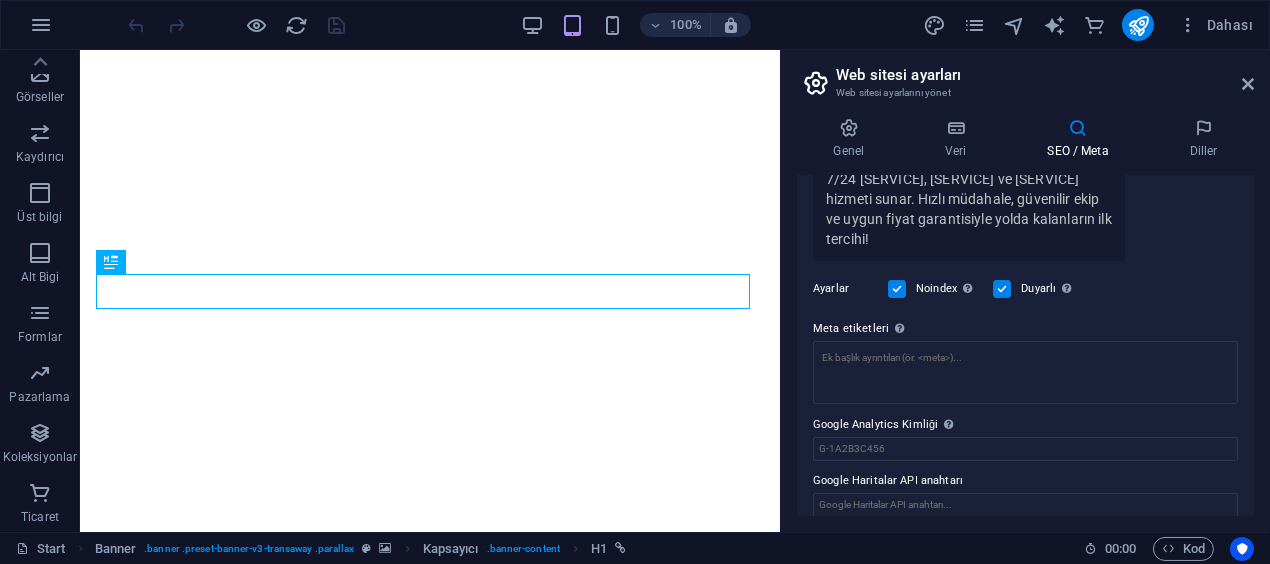 scroll, scrollTop: 515, scrollLeft: 0, axis: vertical 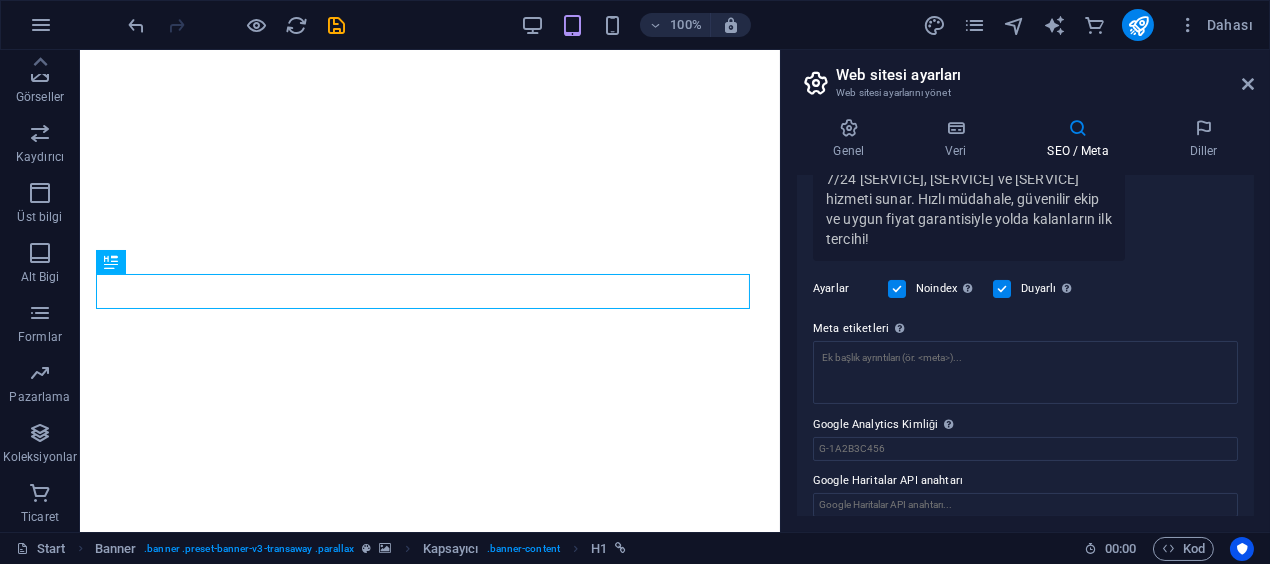 click on "Noindex Arama motorlarına bu web sitesini arama sonuçlarından hariç tutmaları talimatı verin." at bounding box center (932, 289) 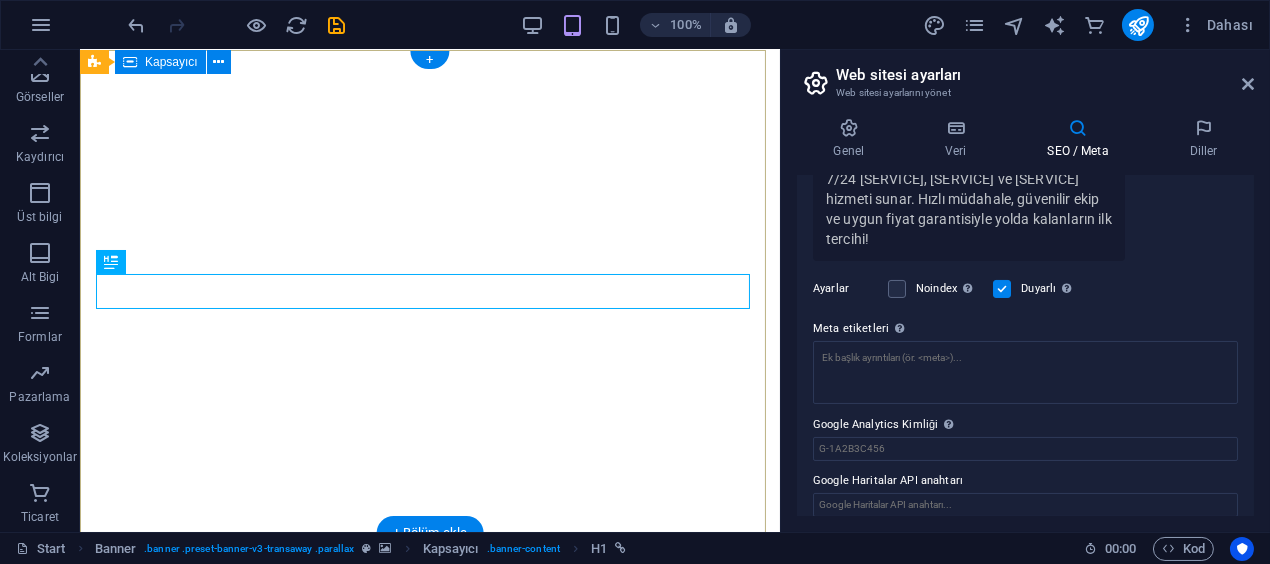 scroll, scrollTop: 0, scrollLeft: 0, axis: both 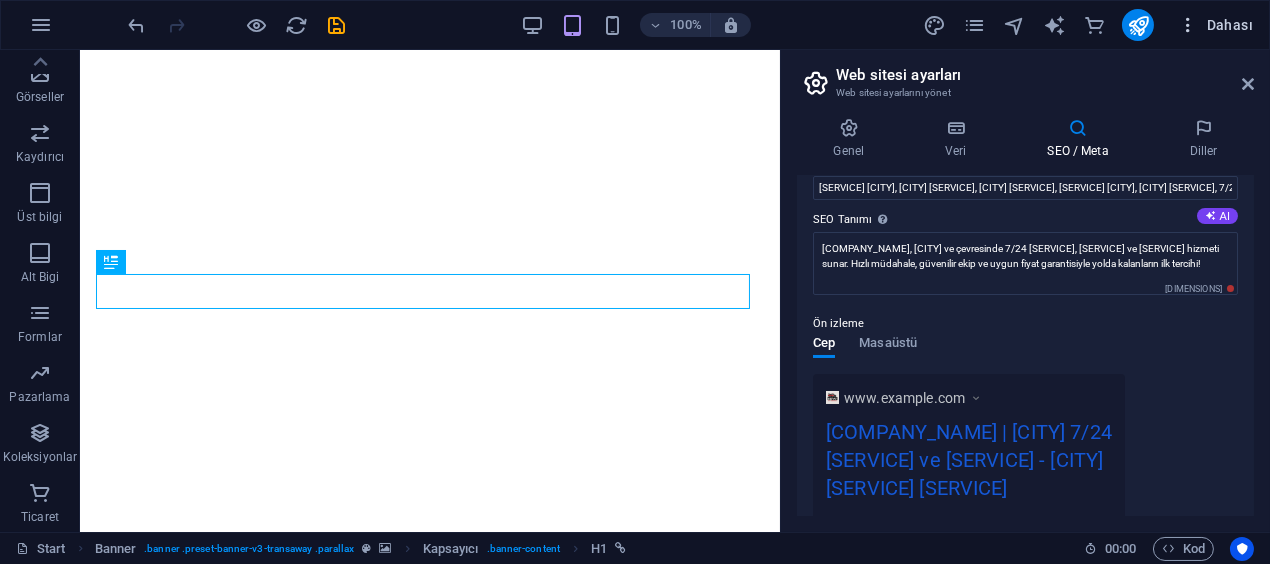 click at bounding box center (1188, 25) 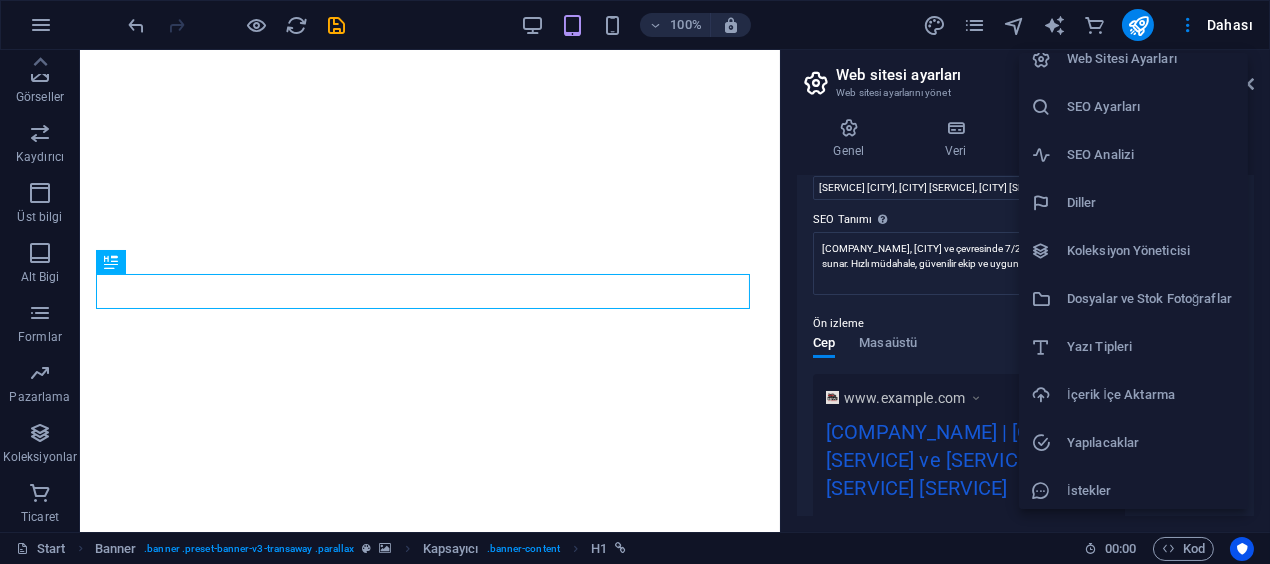scroll, scrollTop: 70, scrollLeft: 0, axis: vertical 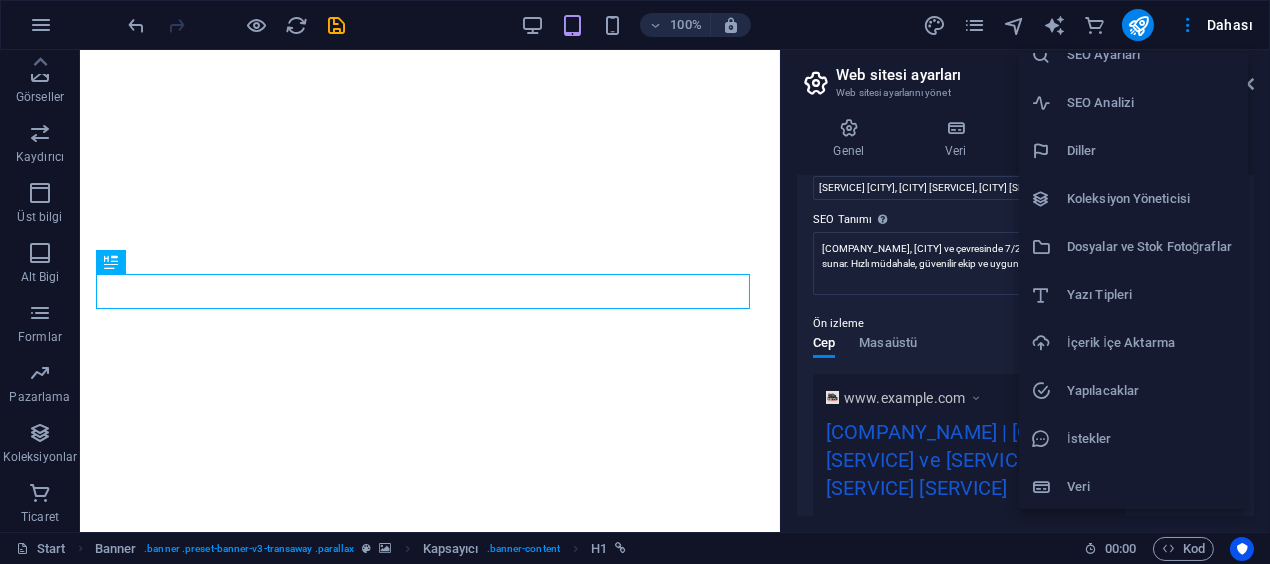 click at bounding box center (635, 282) 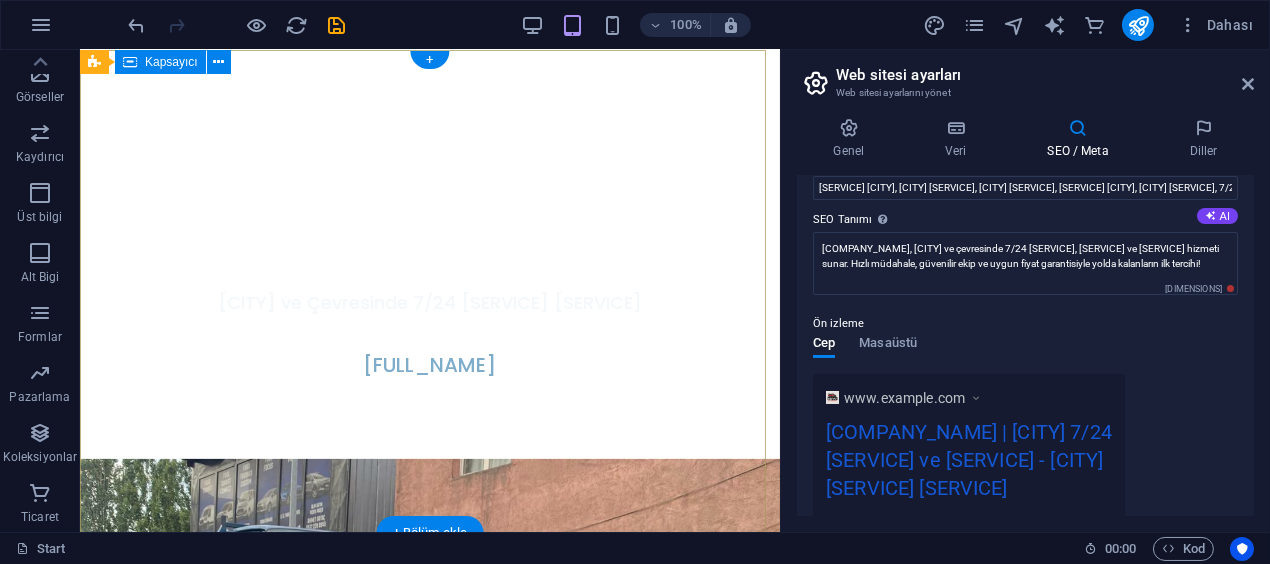 scroll, scrollTop: 0, scrollLeft: 0, axis: both 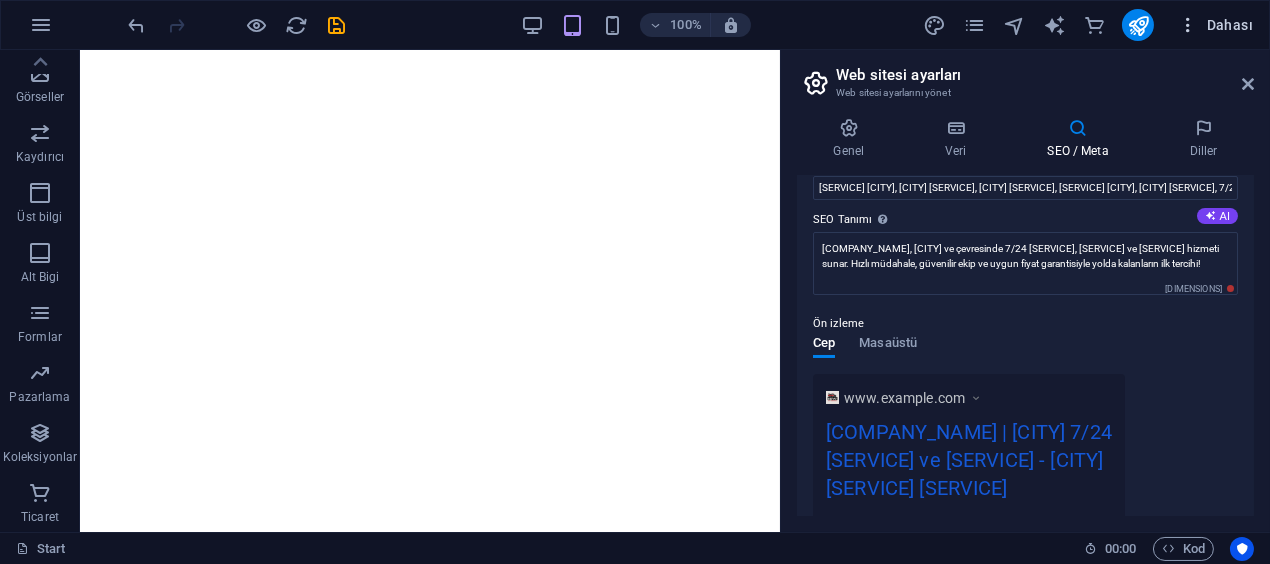 click on "Dahası" at bounding box center (1215, 25) 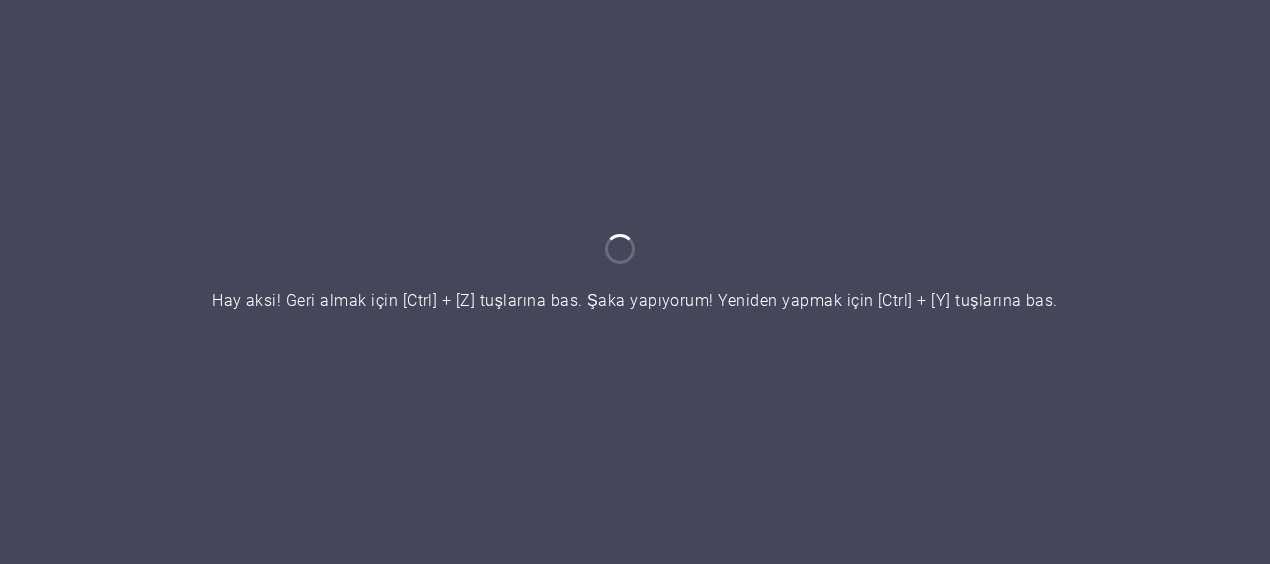 scroll, scrollTop: 0, scrollLeft: 0, axis: both 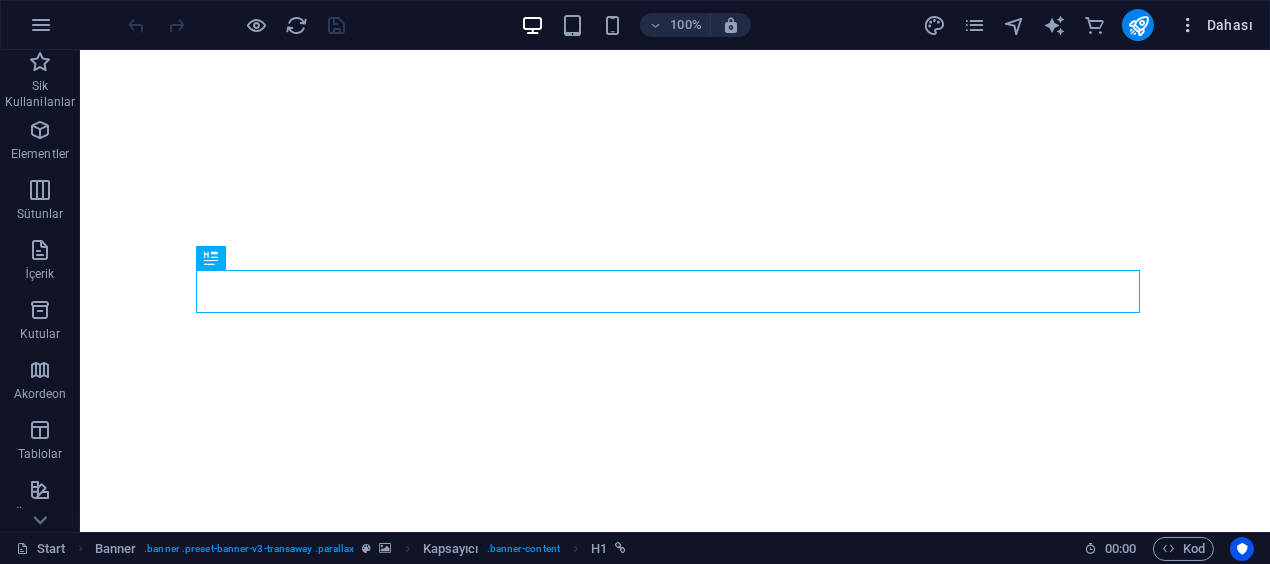 click on "Dahası" at bounding box center [1215, 25] 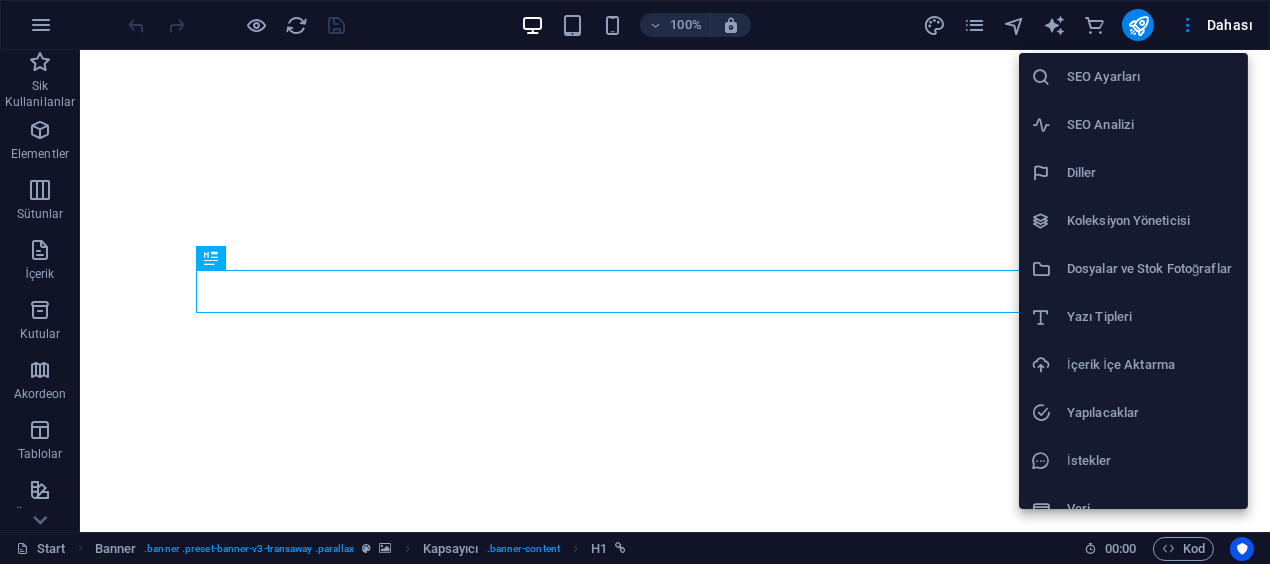 scroll, scrollTop: 70, scrollLeft: 0, axis: vertical 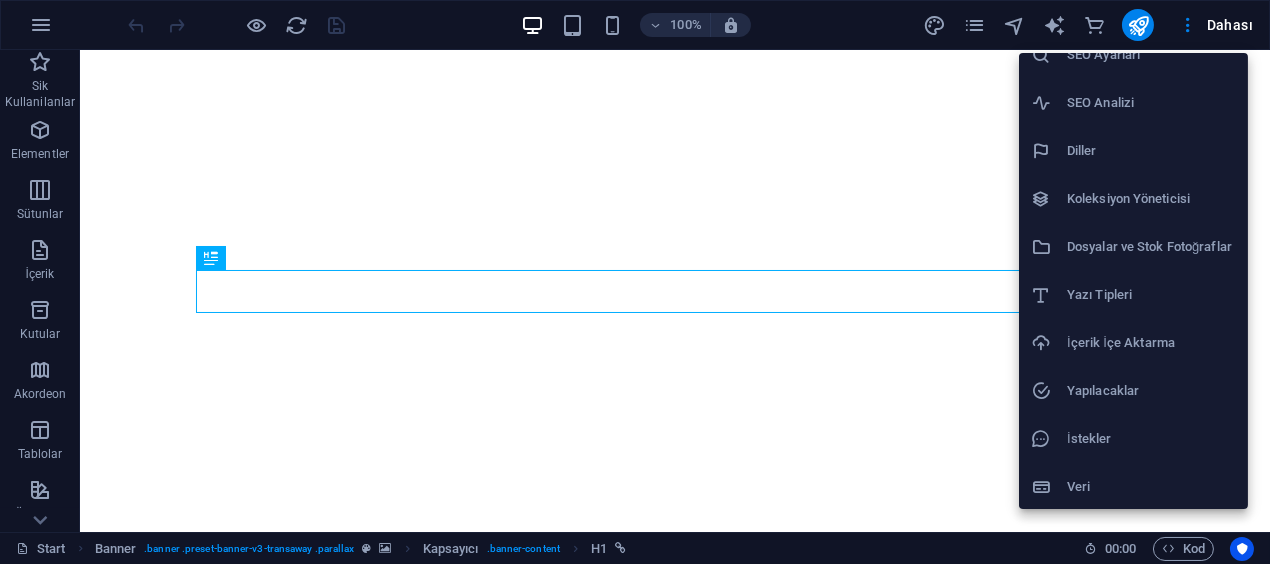 click at bounding box center (635, 282) 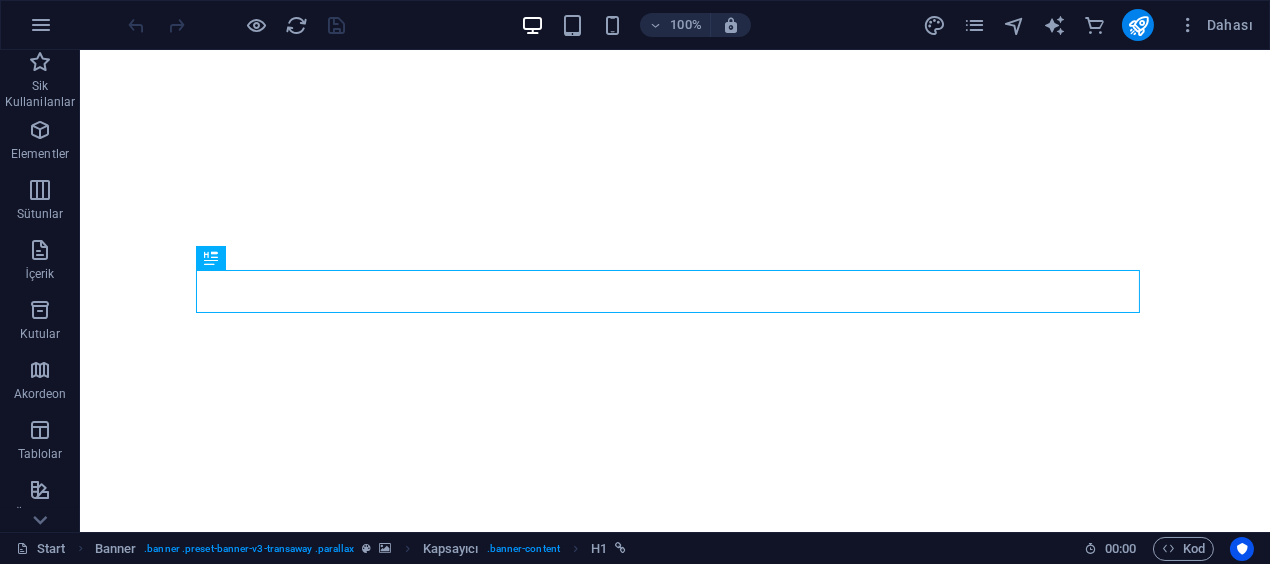 click on "Web Sitesi Ayarları SEO Ayarları SEO Analizi Diller Koleksiyon Yöneticisi Dosyalar ve Stok Fotoğraflar Yazı Tipleri İçerik İçe Aktarma Yapılacaklar İstekler Veri" at bounding box center [635, 288] 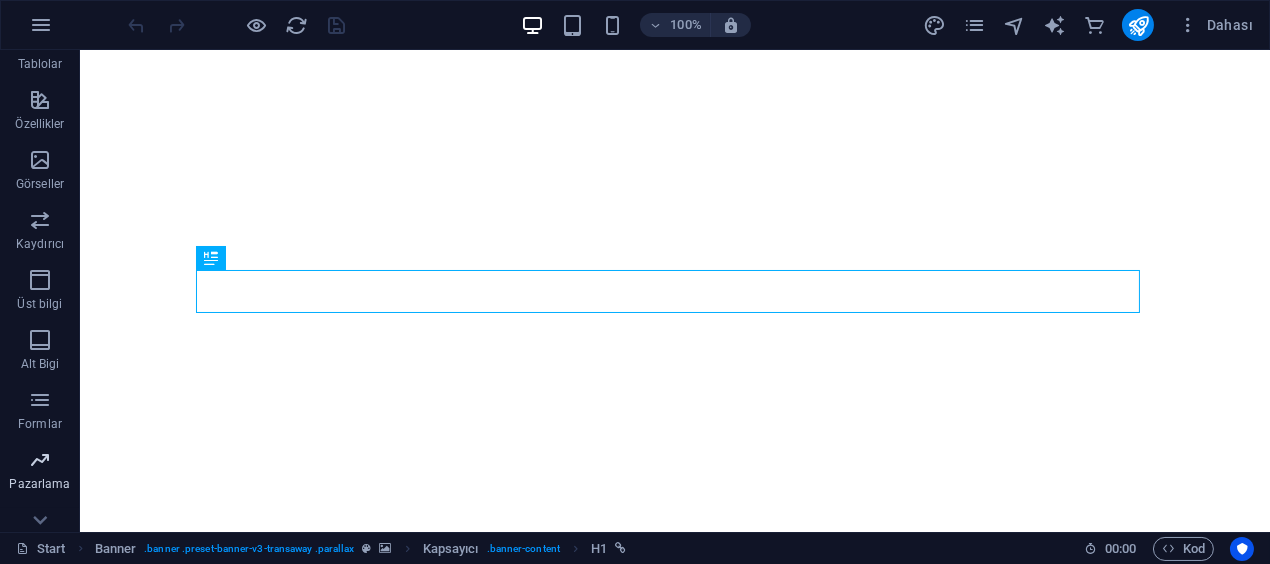 scroll, scrollTop: 477, scrollLeft: 0, axis: vertical 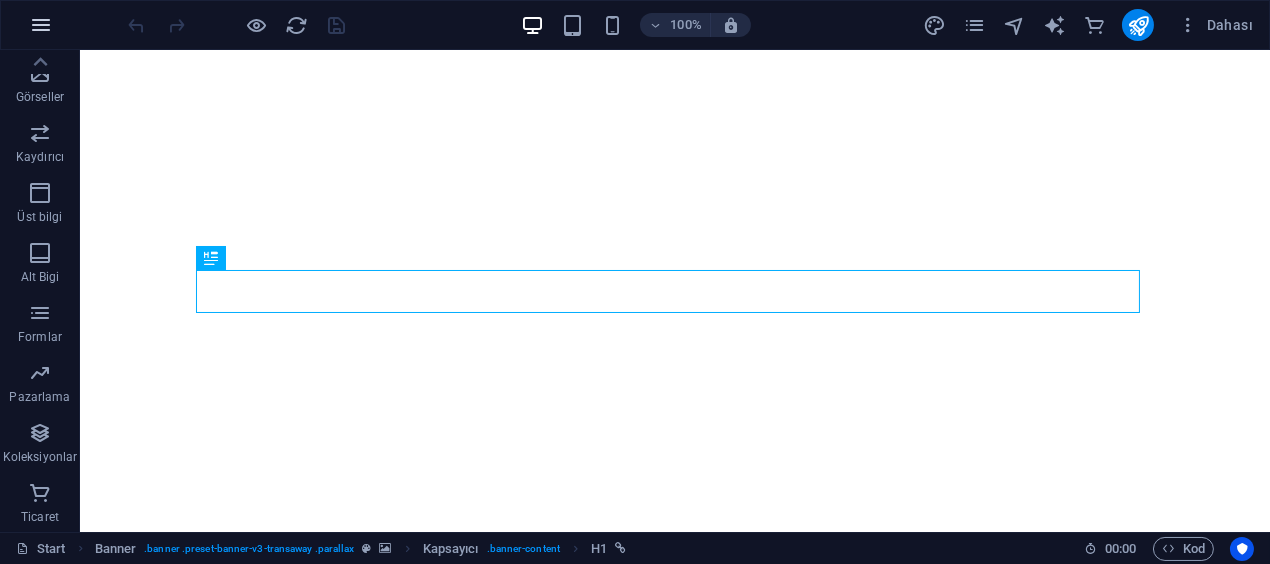 click at bounding box center (41, 25) 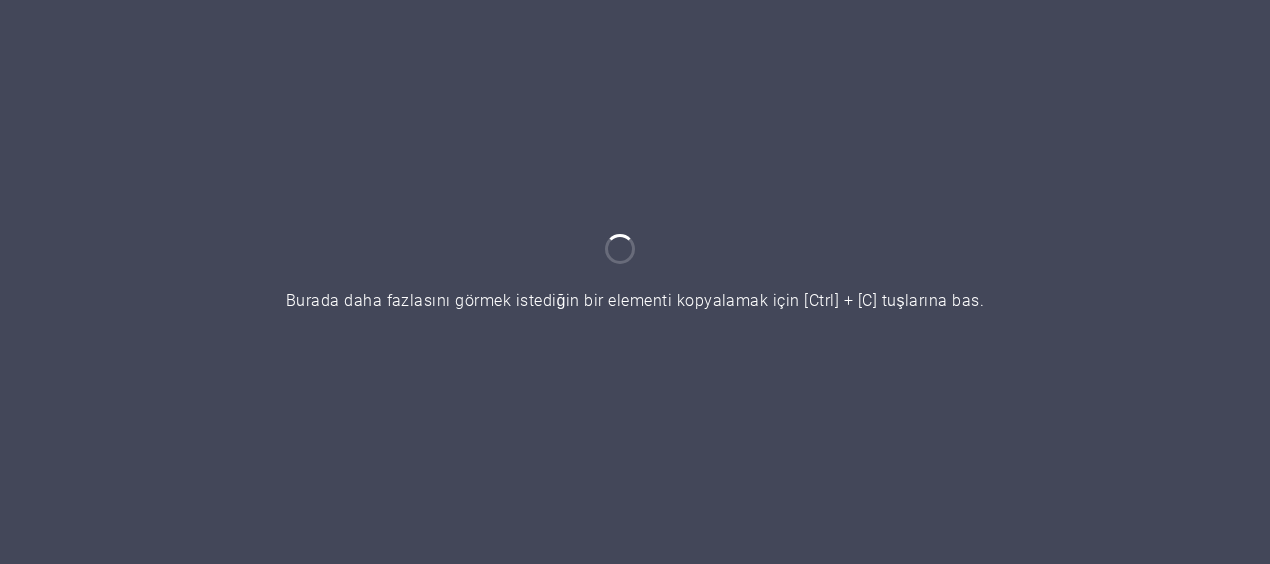 scroll, scrollTop: 0, scrollLeft: 0, axis: both 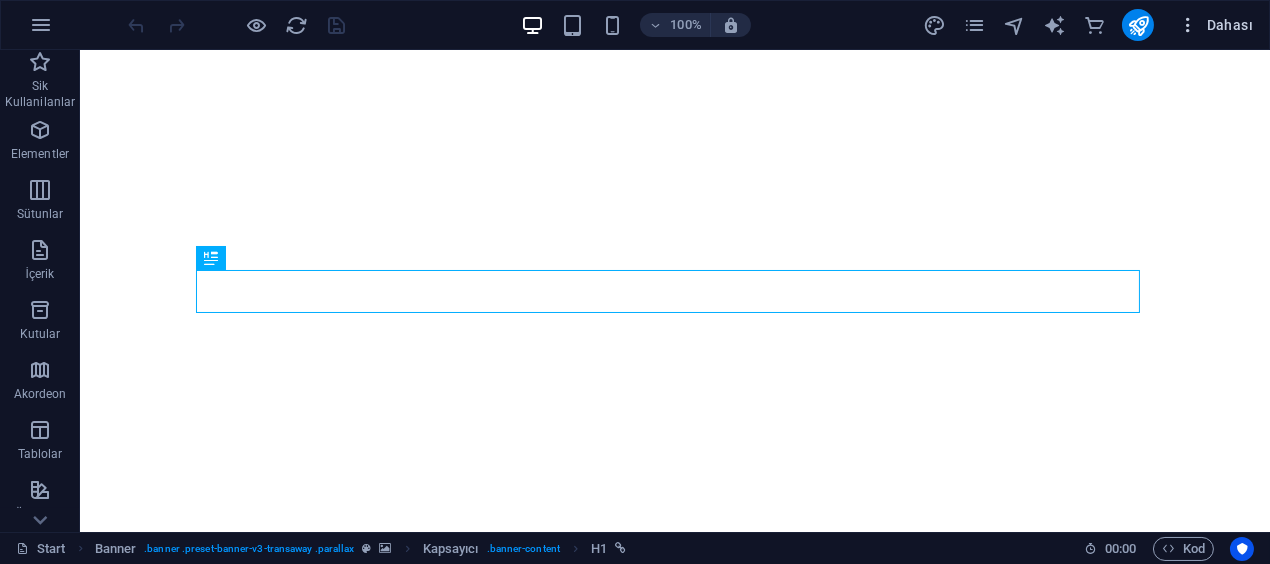 click on "Dahası" at bounding box center (1215, 25) 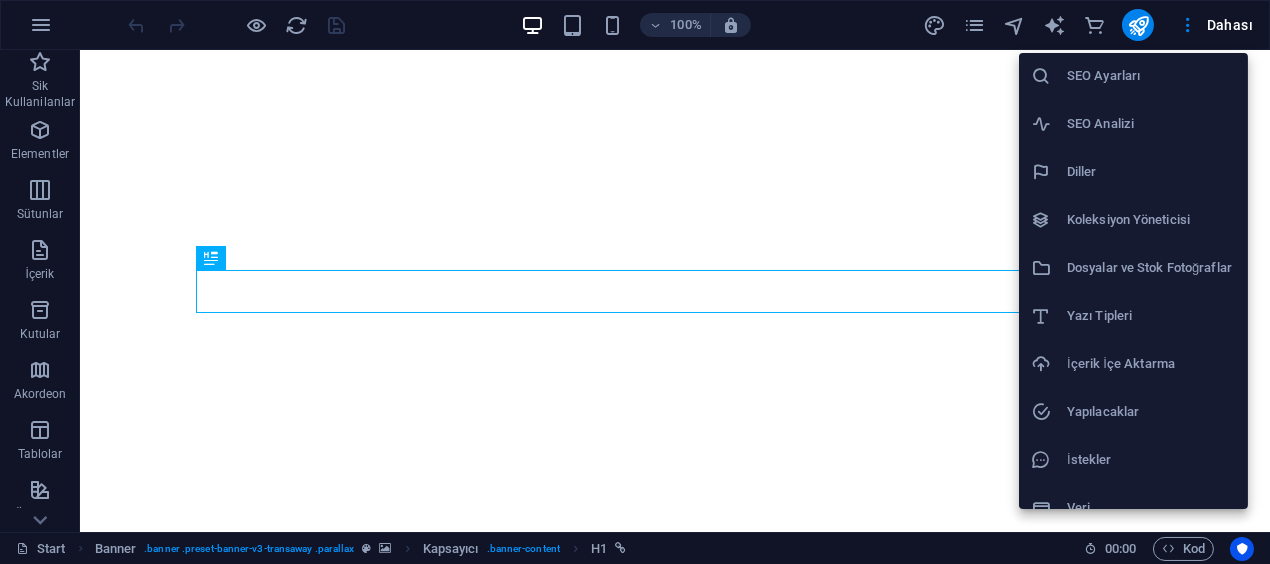 scroll, scrollTop: 70, scrollLeft: 0, axis: vertical 